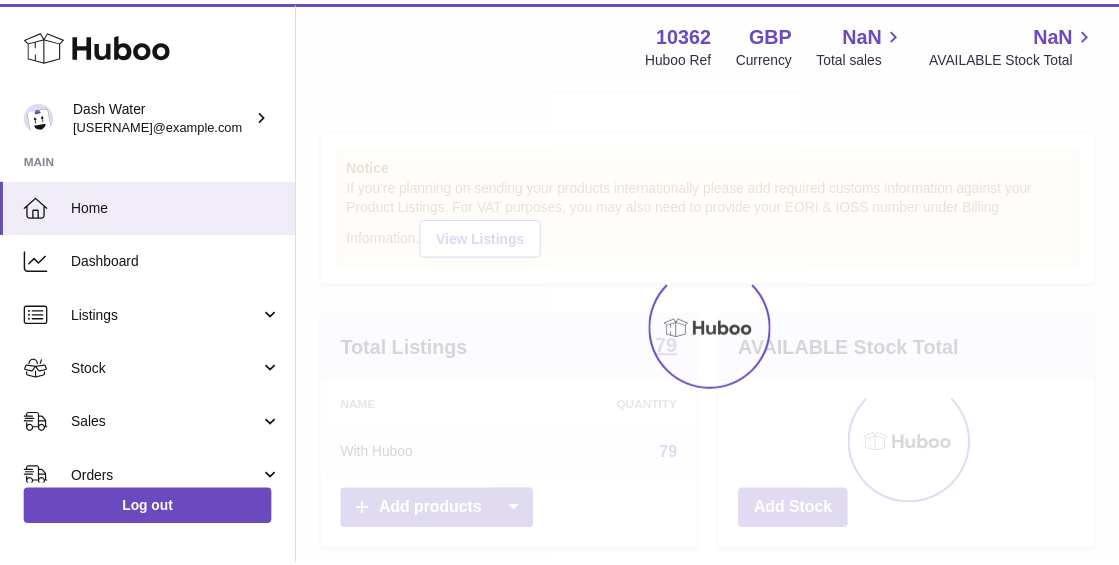 scroll, scrollTop: 0, scrollLeft: 0, axis: both 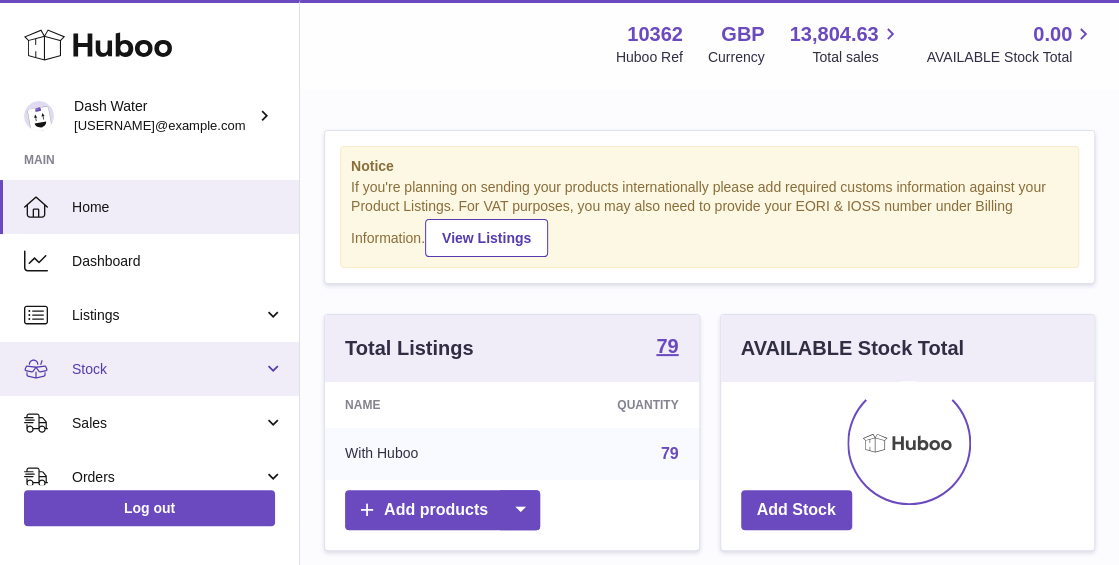 click on "Stock" at bounding box center (167, 369) 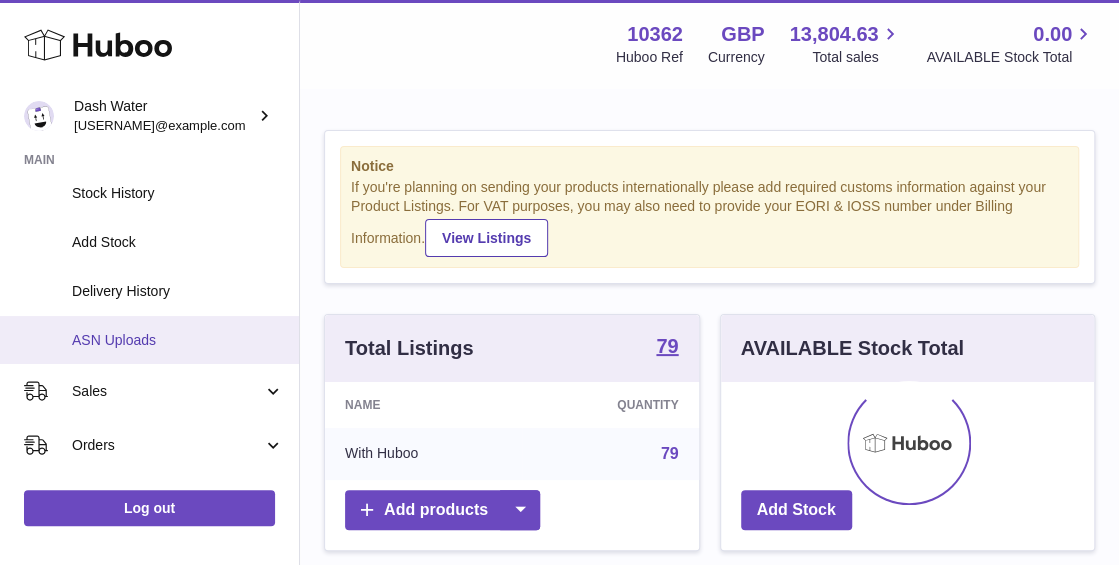 scroll, scrollTop: 300, scrollLeft: 0, axis: vertical 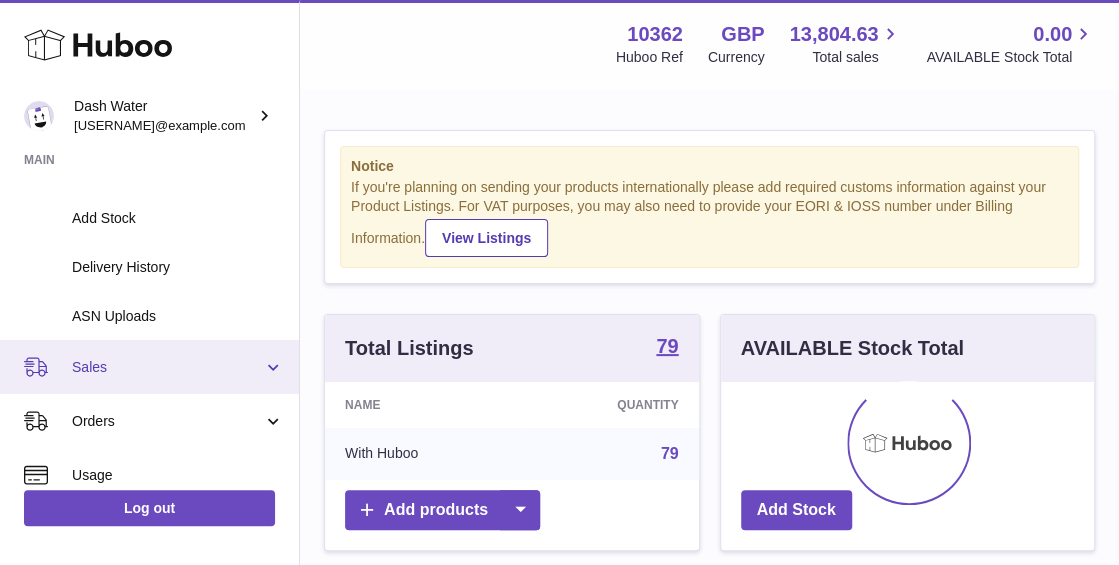 click on "Sales" at bounding box center [167, 367] 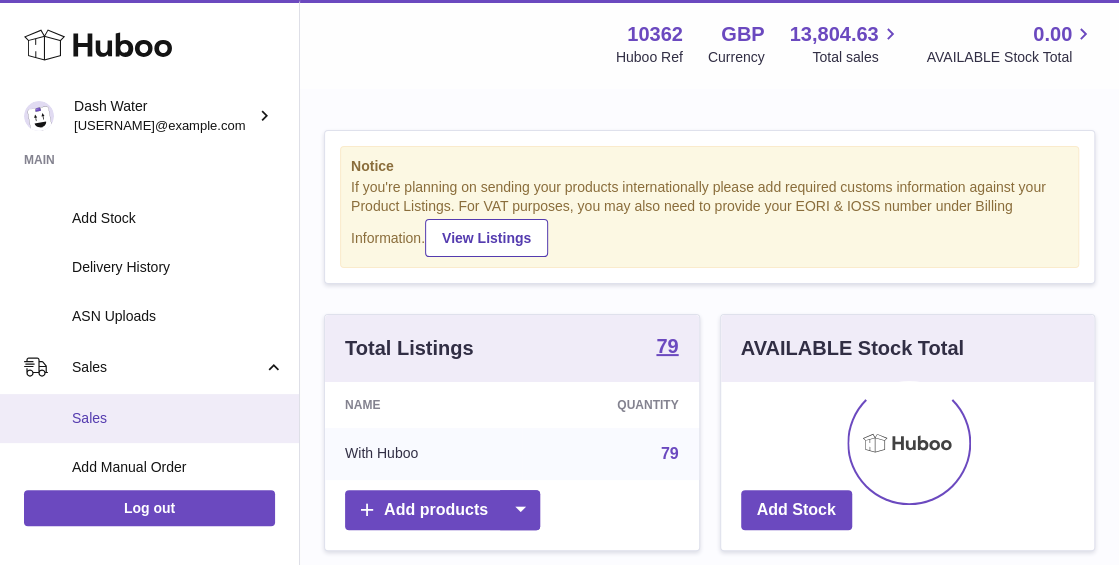 click on "Sales" at bounding box center (178, 418) 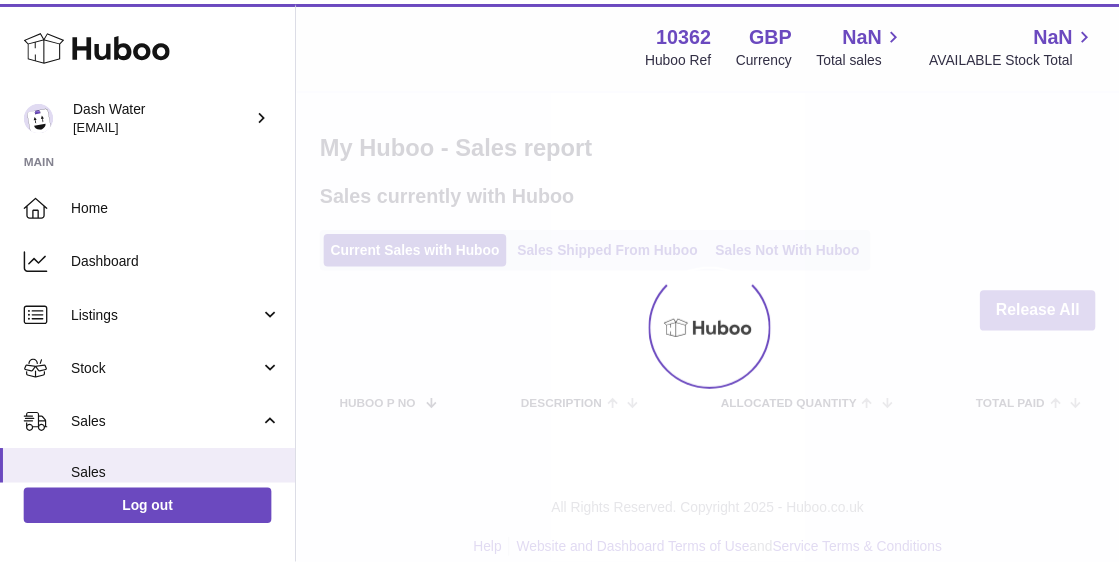 scroll, scrollTop: 0, scrollLeft: 0, axis: both 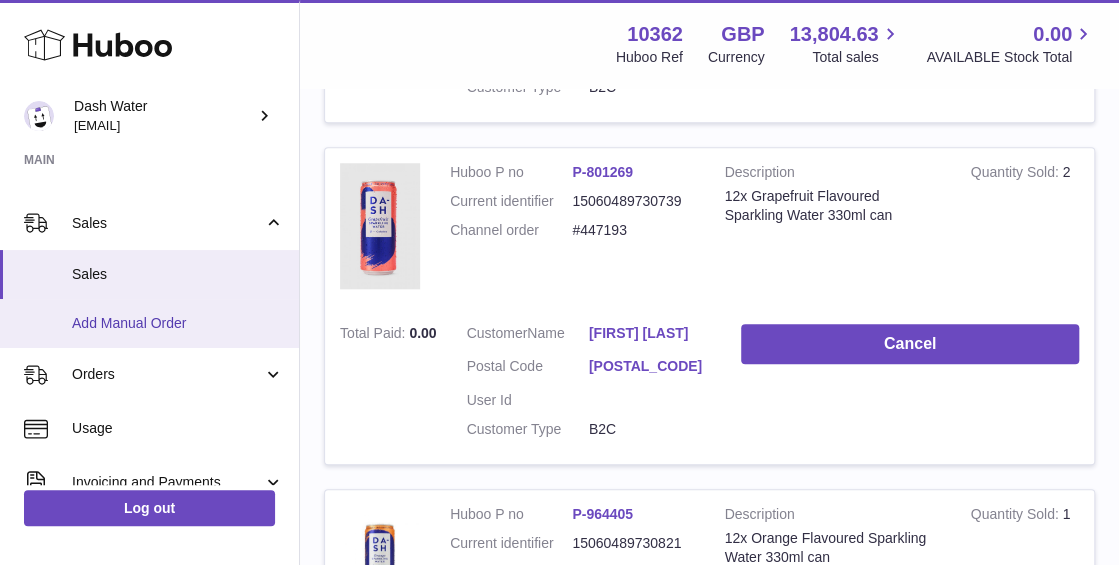 click on "Add Manual Order" at bounding box center [178, 323] 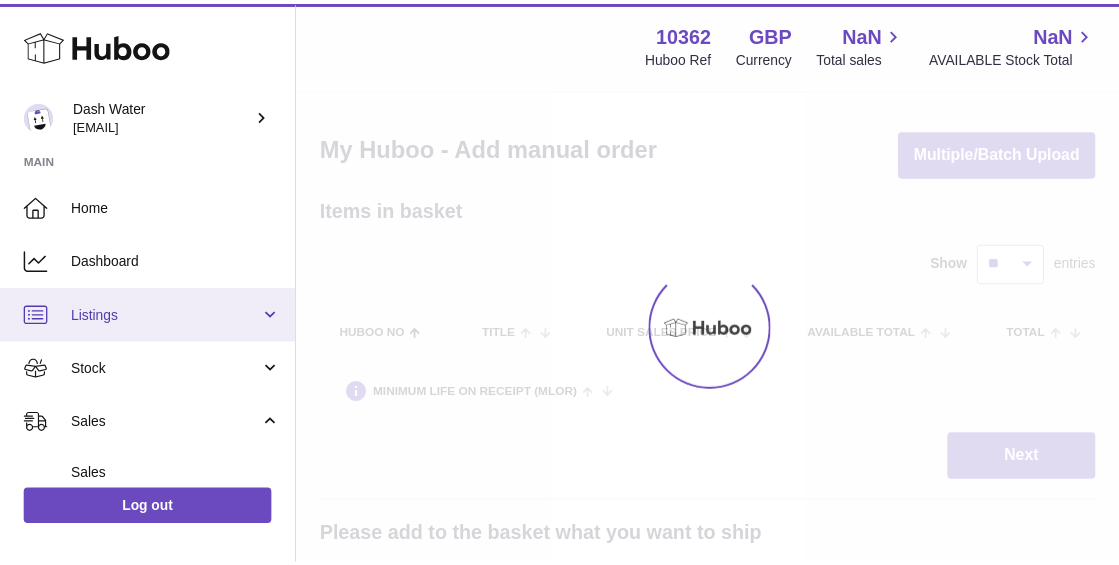 scroll, scrollTop: 0, scrollLeft: 0, axis: both 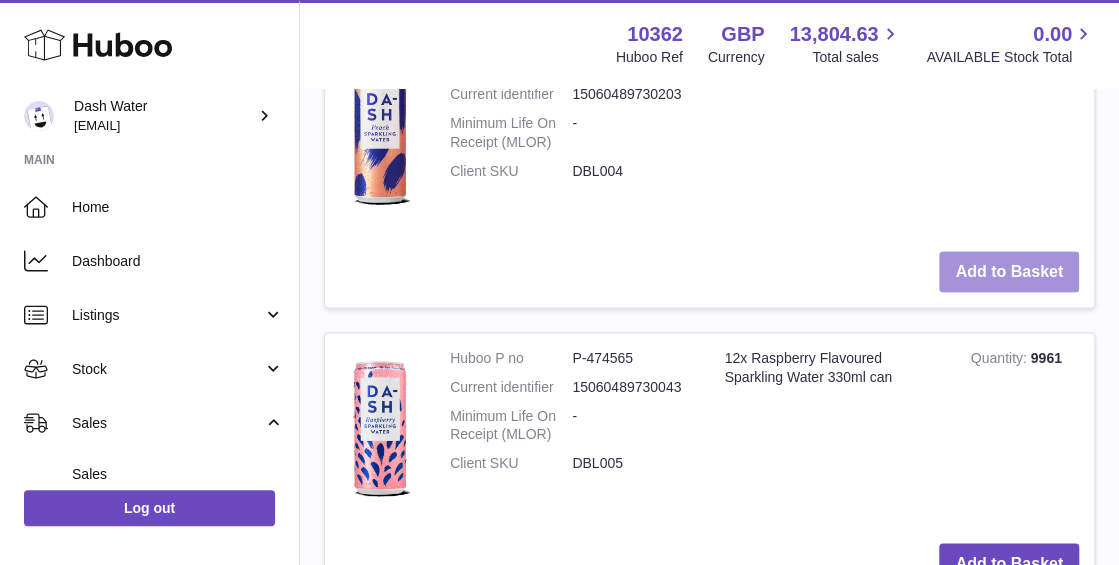 click on "Add to Basket" at bounding box center [1009, 271] 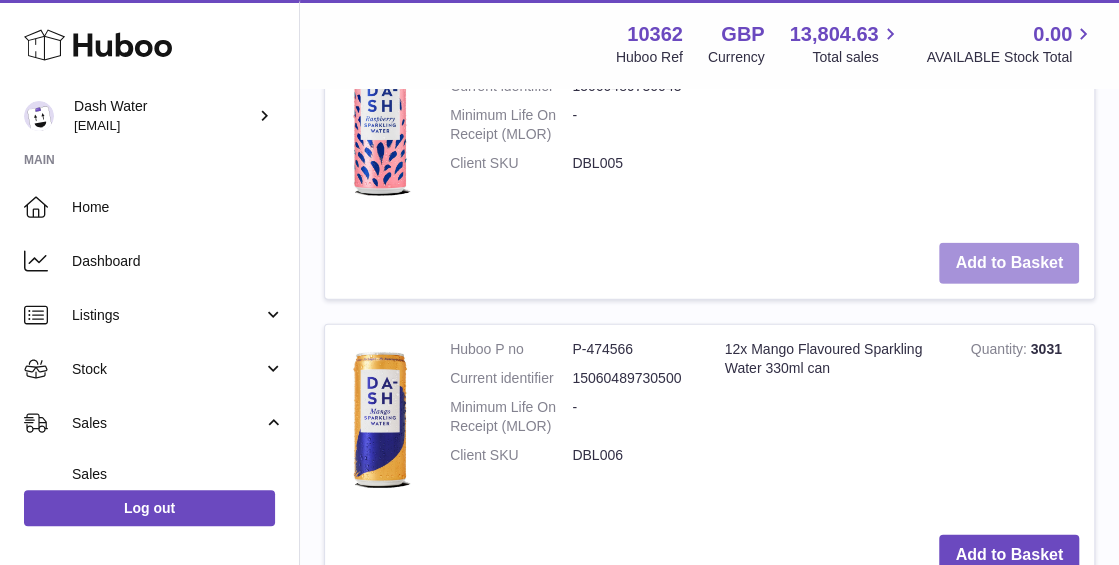 click on "Add to Basket" at bounding box center (1009, 263) 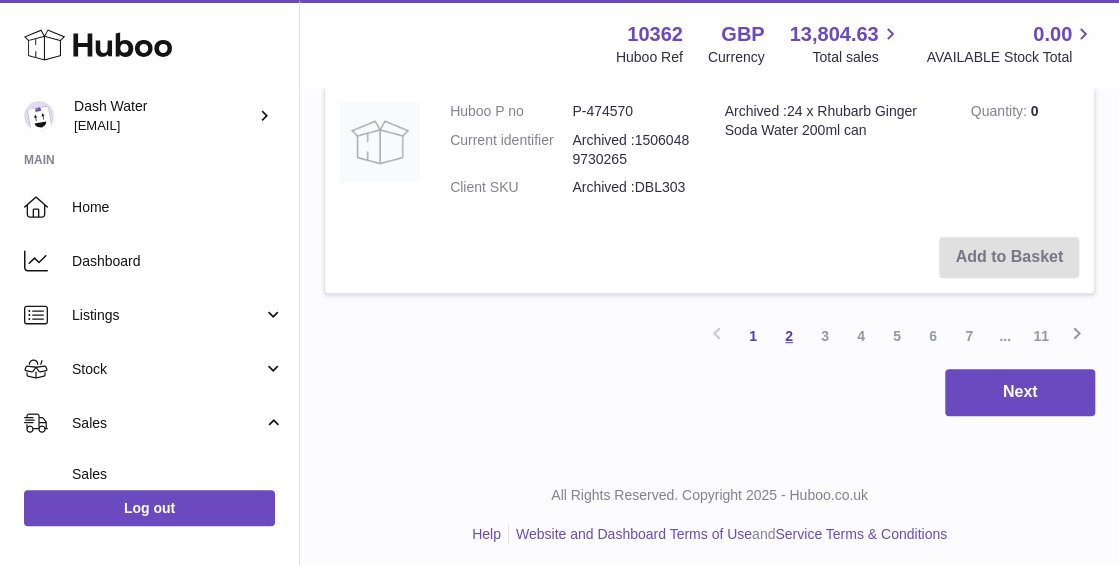 click on "2" at bounding box center (789, 336) 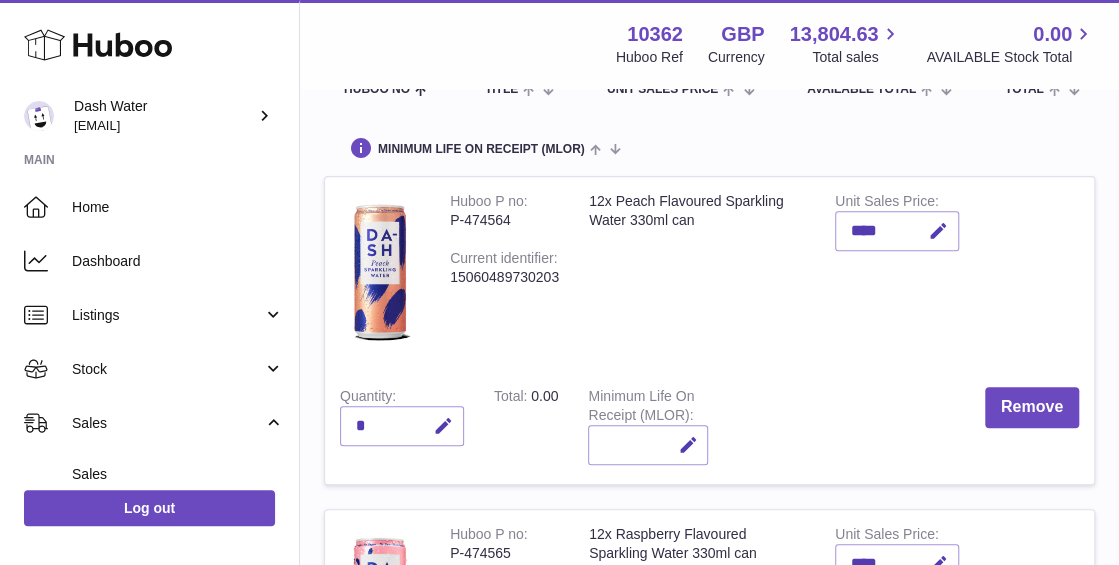 scroll, scrollTop: 743, scrollLeft: 0, axis: vertical 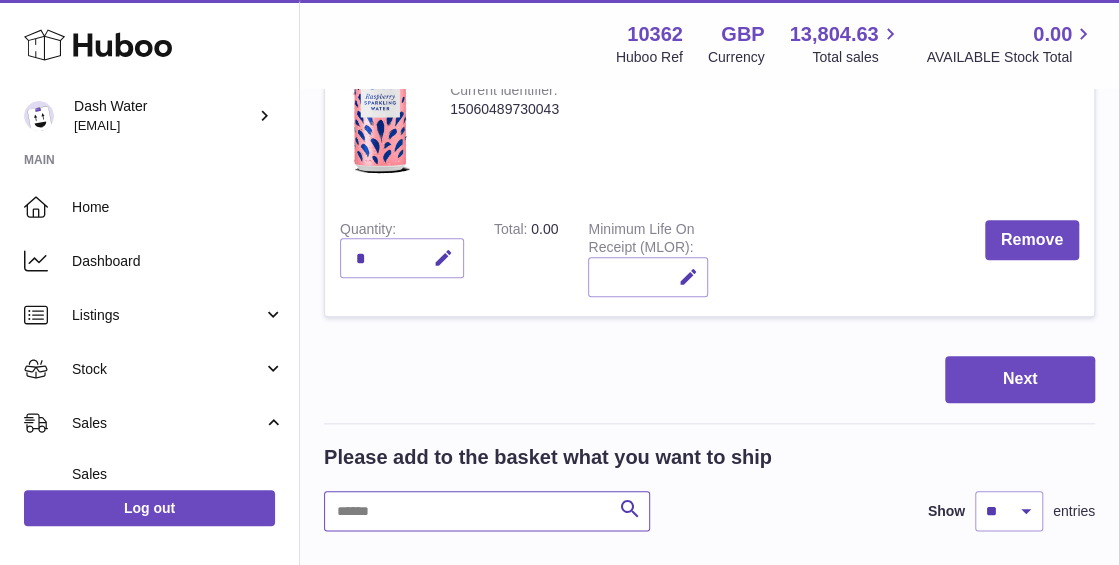 click at bounding box center (487, 511) 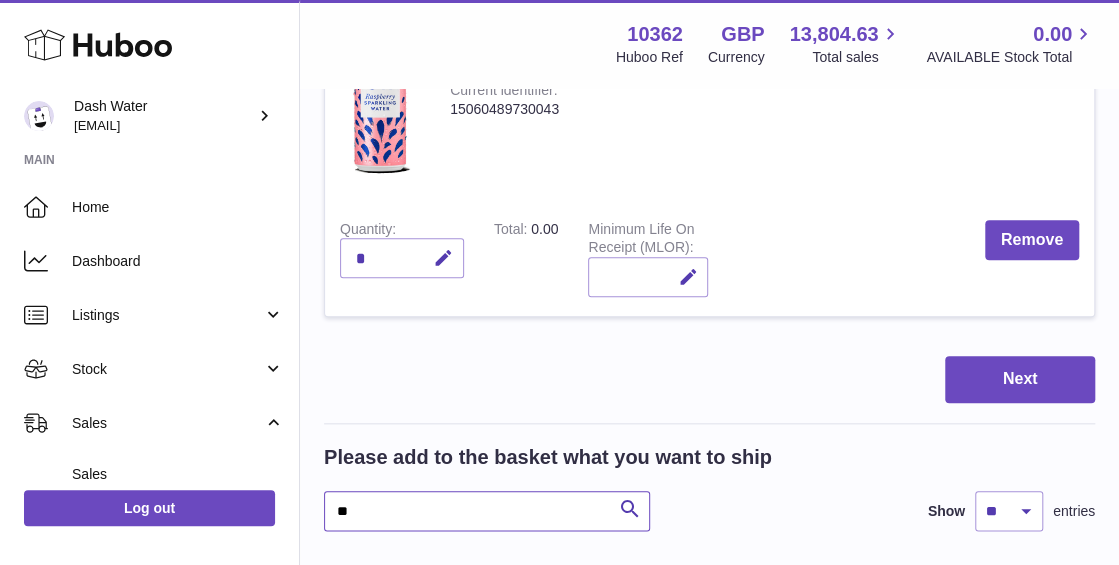 type on "**" 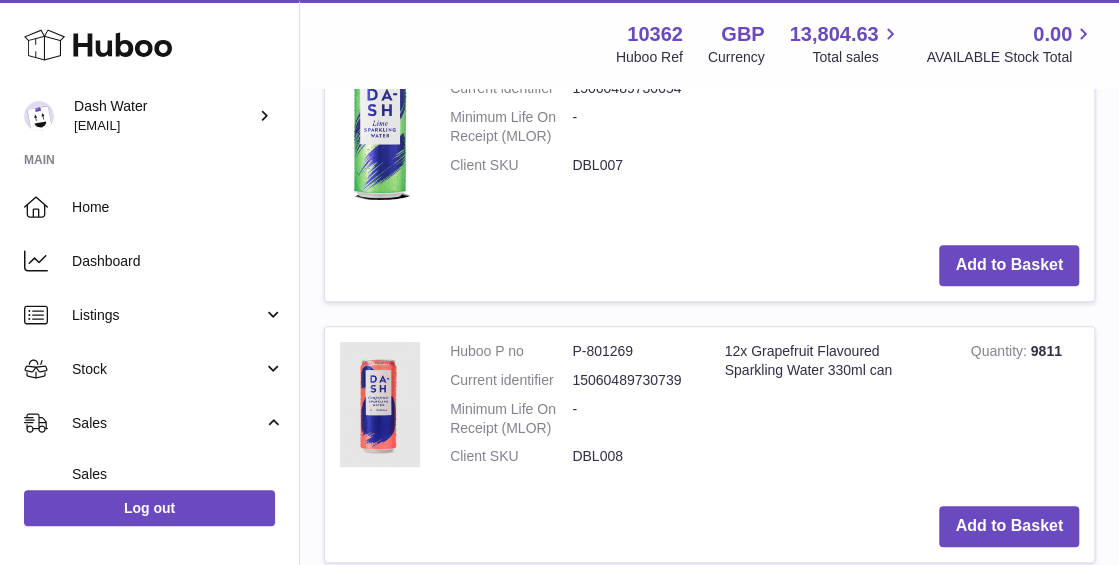 scroll, scrollTop: 3499, scrollLeft: 0, axis: vertical 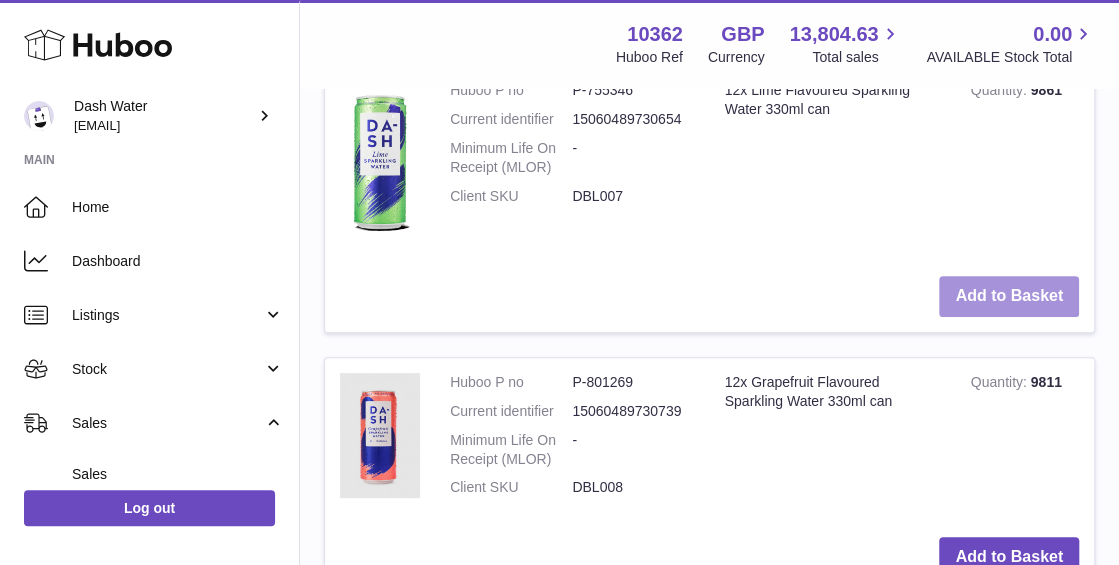 click on "Add to Basket" at bounding box center (1009, 296) 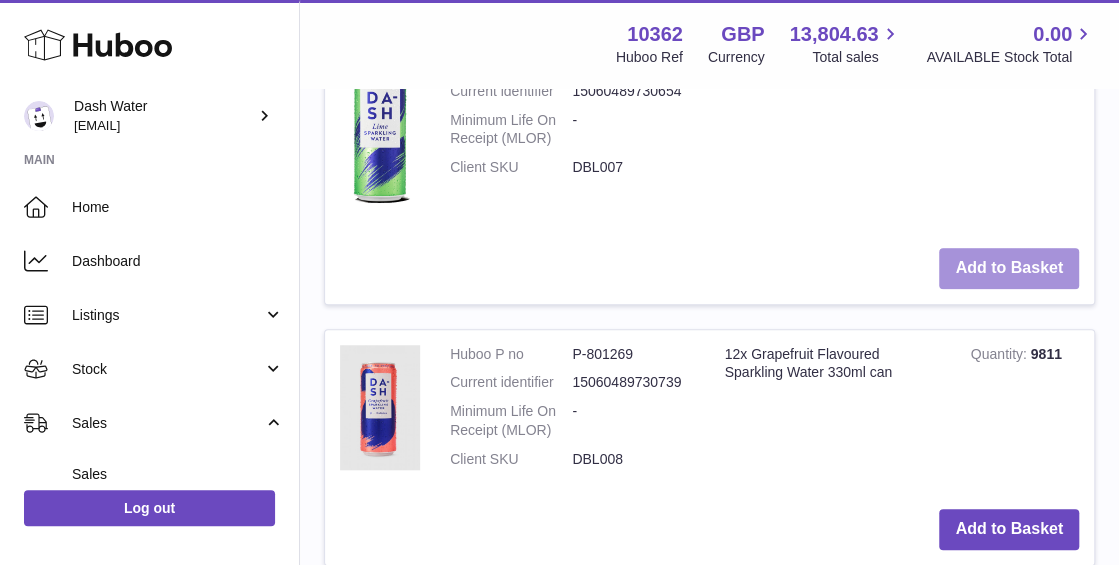 scroll, scrollTop: 3931, scrollLeft: 0, axis: vertical 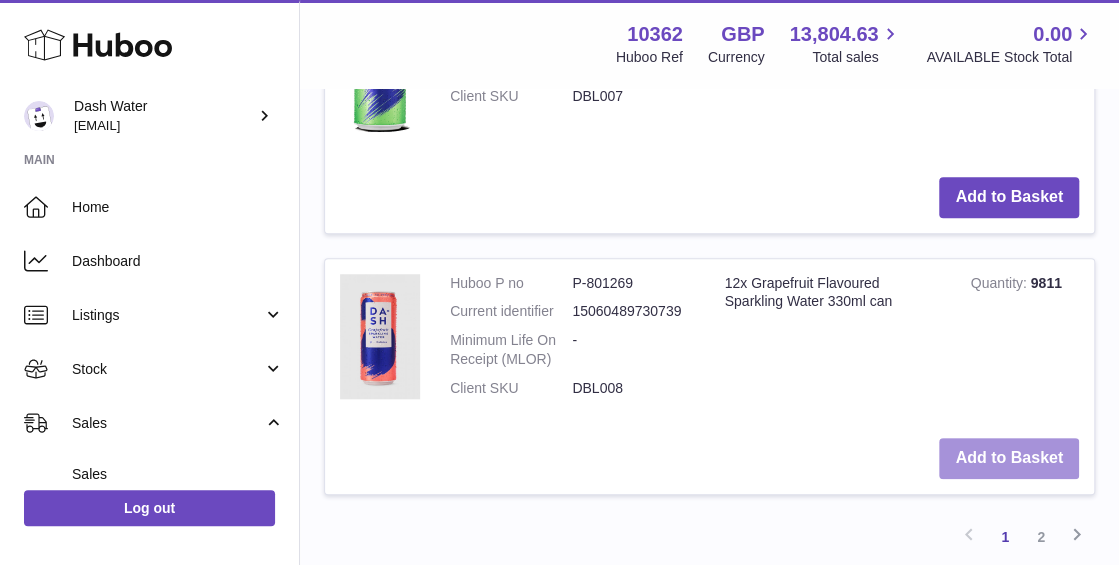 click on "Add to Basket" at bounding box center [1009, 458] 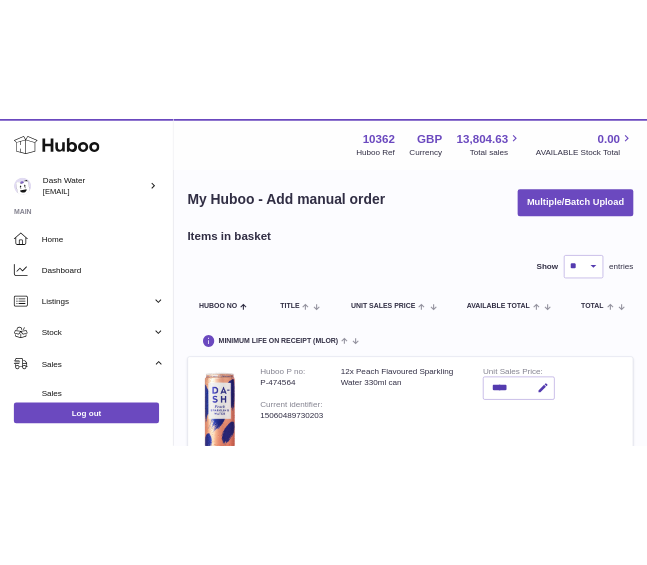 scroll, scrollTop: 0, scrollLeft: 0, axis: both 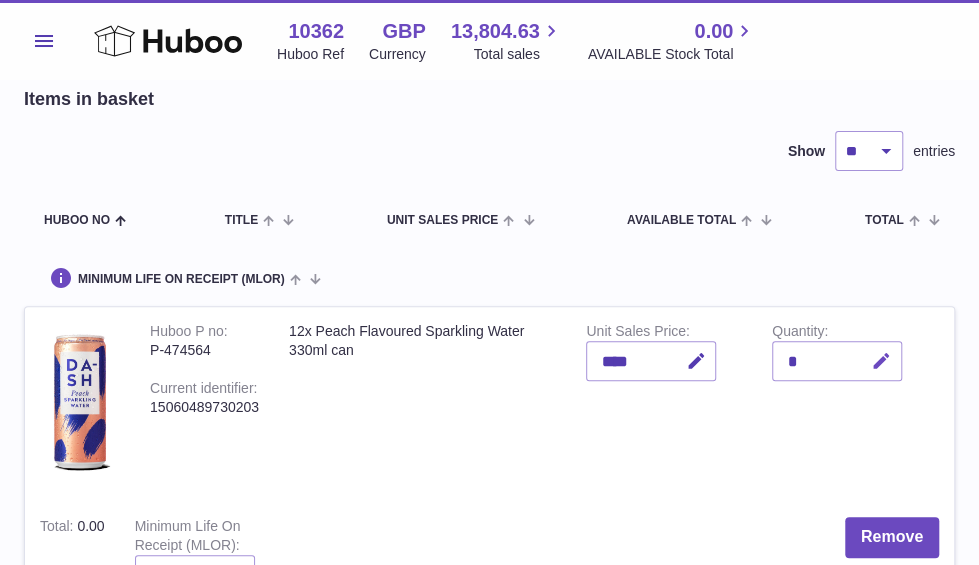 click at bounding box center (881, 361) 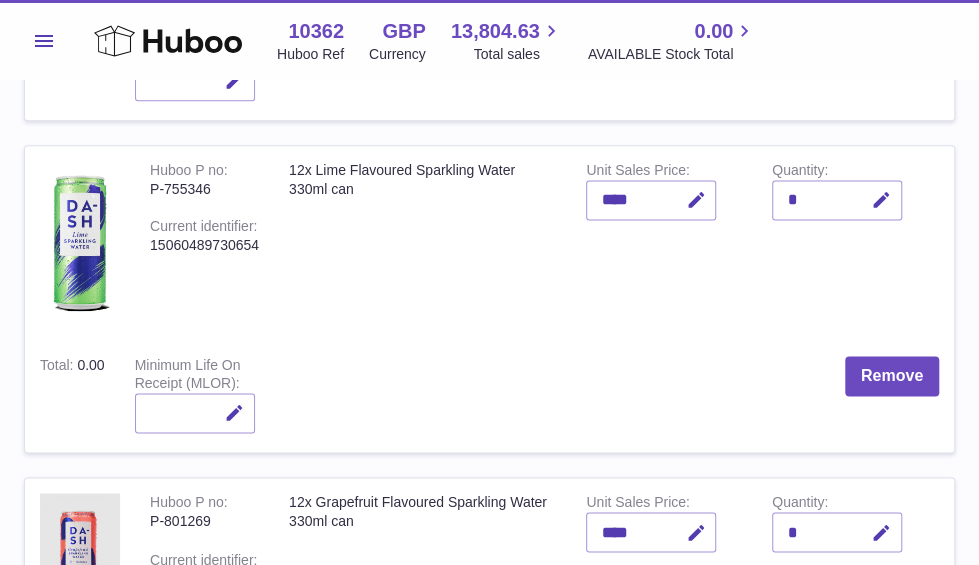 scroll, scrollTop: 1200, scrollLeft: 0, axis: vertical 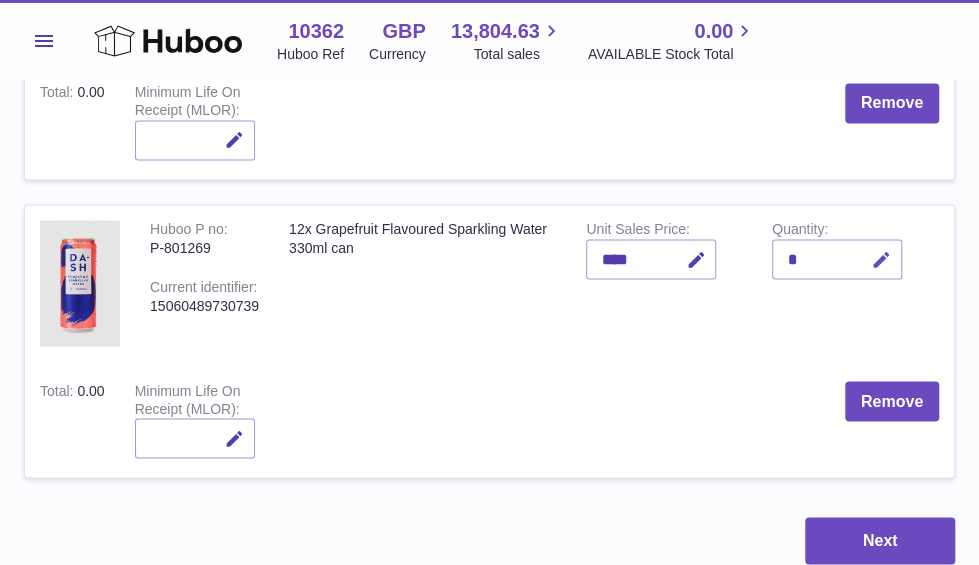 click at bounding box center [881, 259] 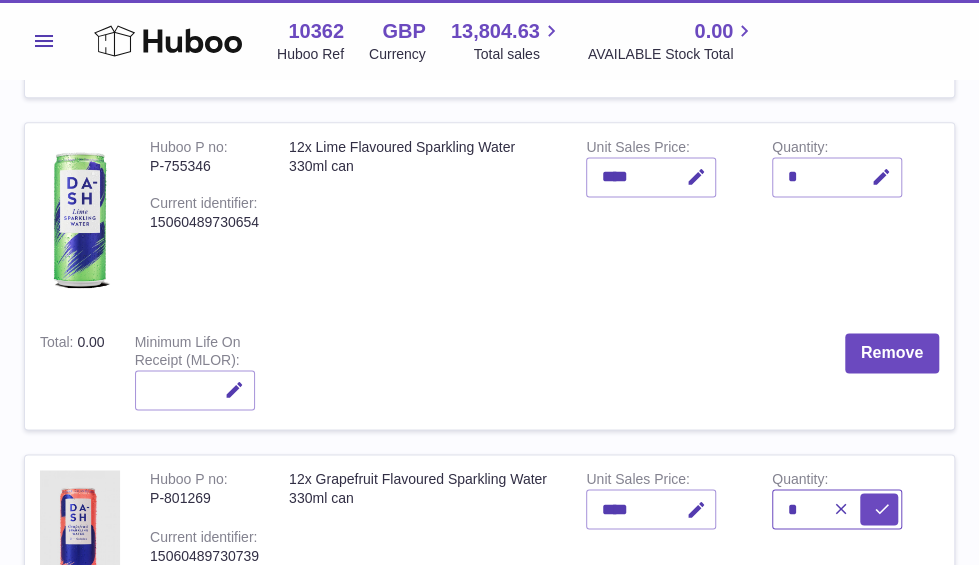 scroll, scrollTop: 900, scrollLeft: 0, axis: vertical 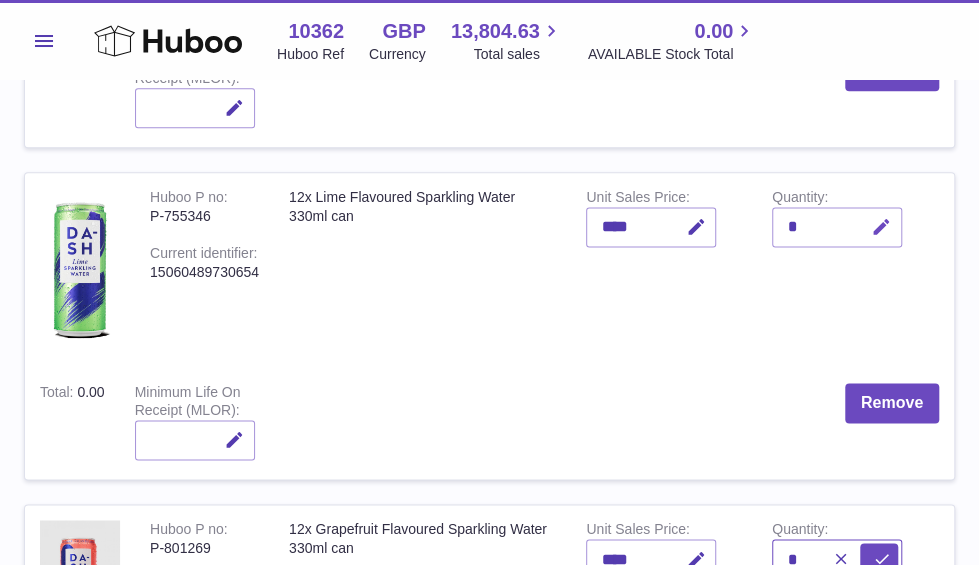 type on "*" 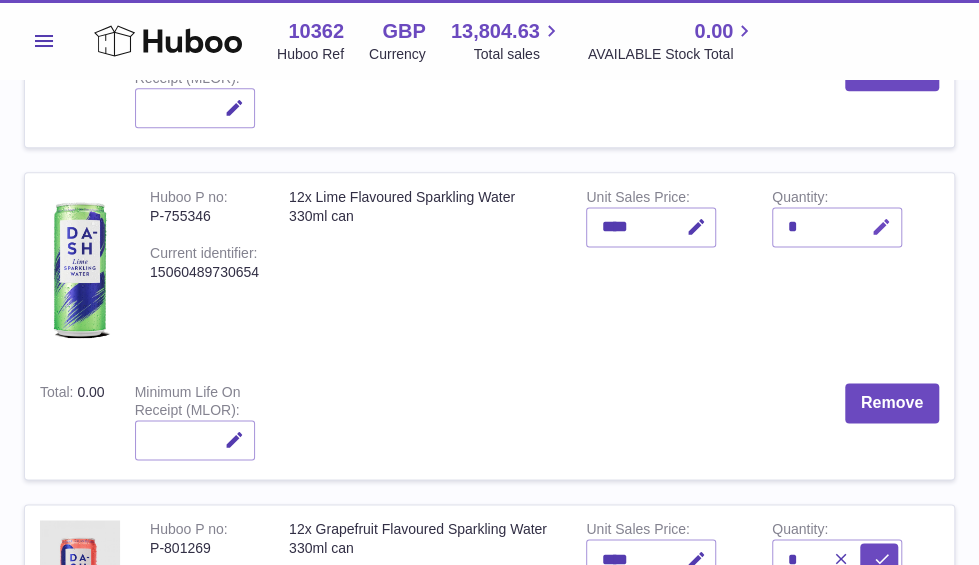 click at bounding box center [878, 227] 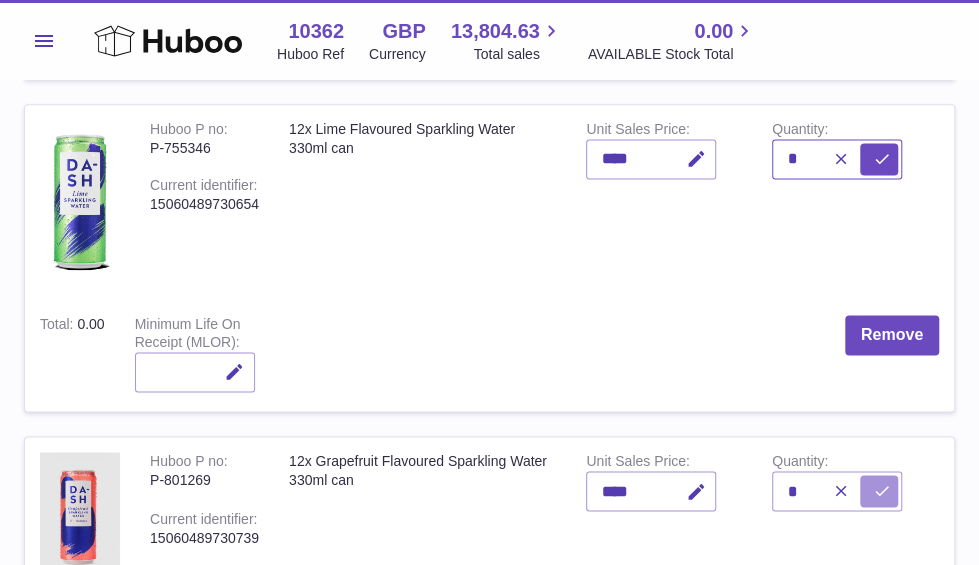 scroll, scrollTop: 1000, scrollLeft: 0, axis: vertical 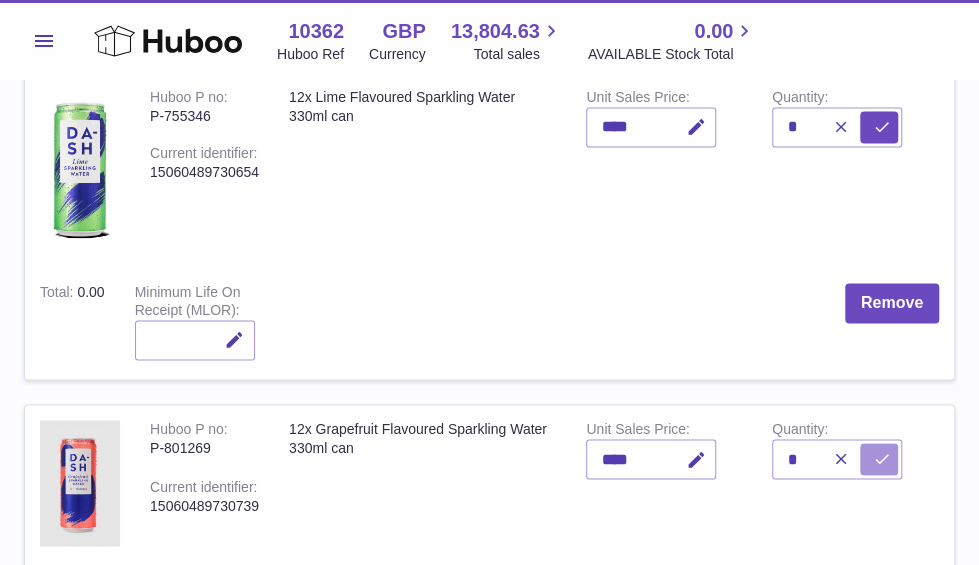 click at bounding box center [882, 459] 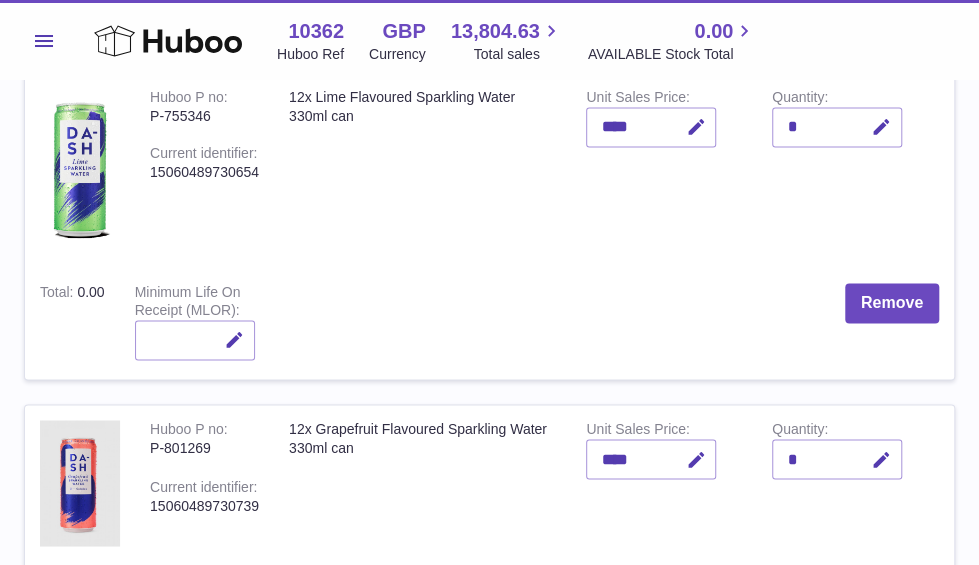 click on "*" at bounding box center (837, 127) 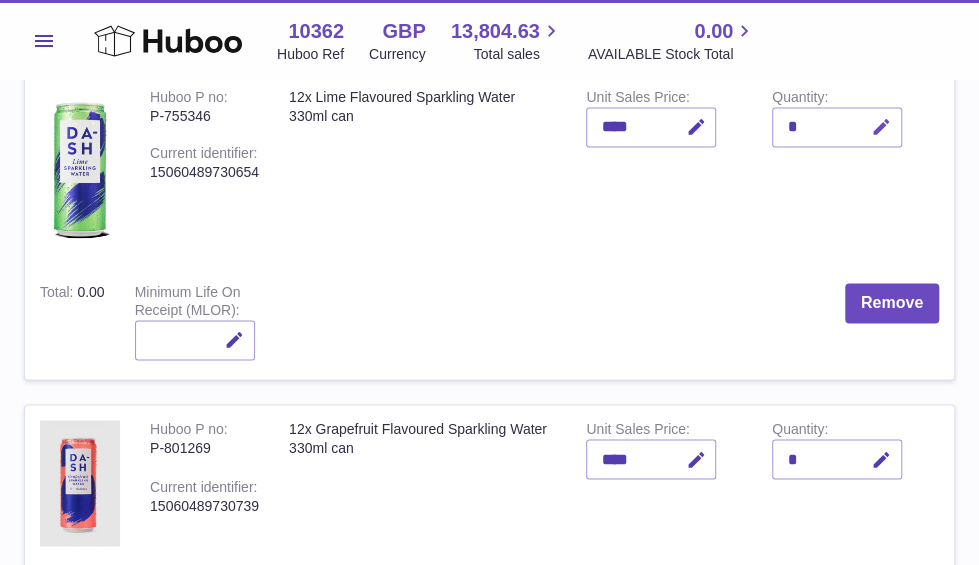 click at bounding box center [878, 127] 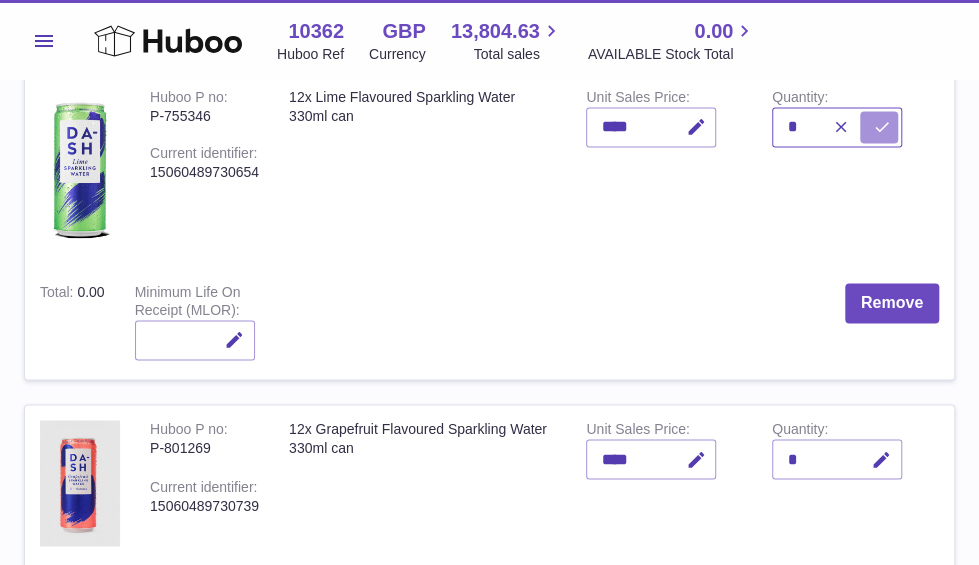 type on "*" 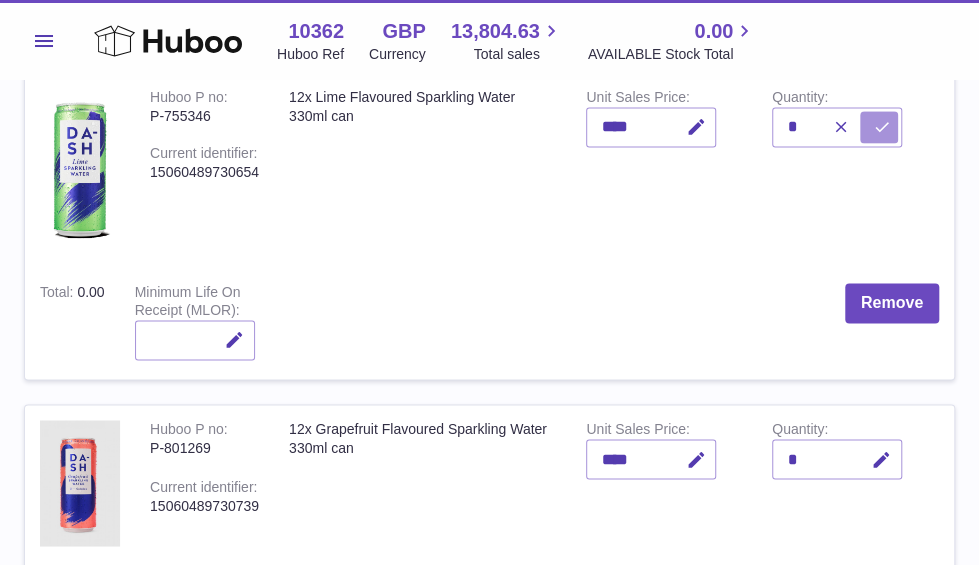 click at bounding box center (882, 127) 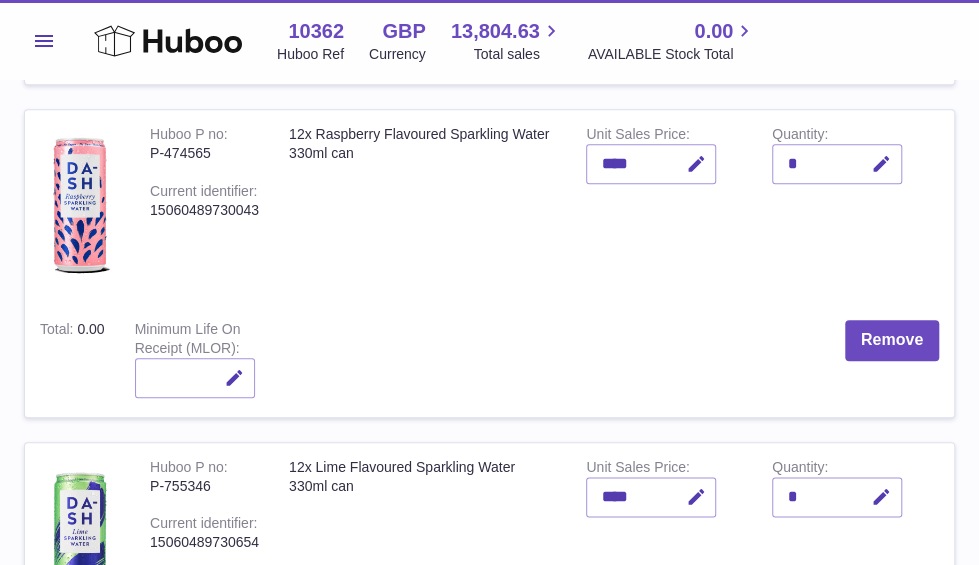 scroll, scrollTop: 600, scrollLeft: 0, axis: vertical 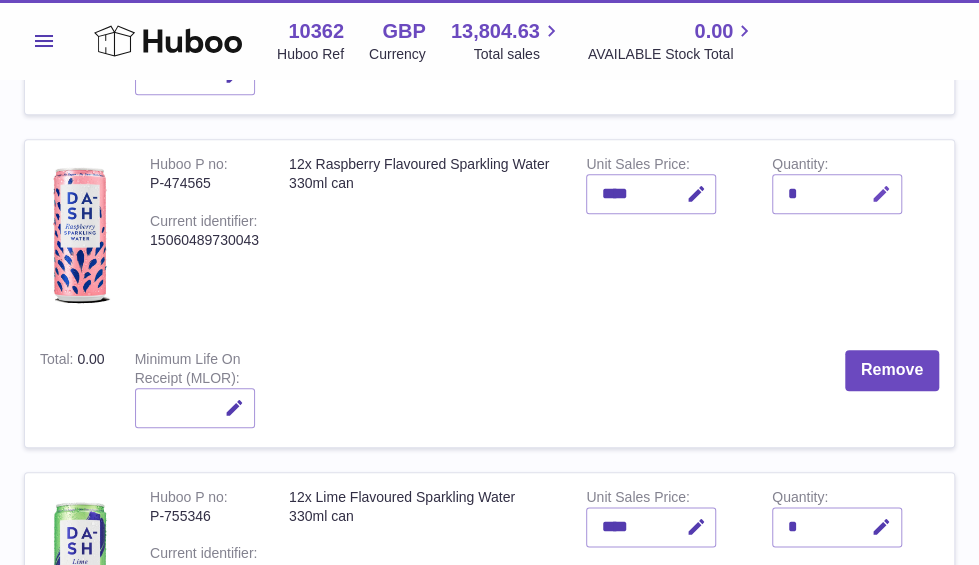 click at bounding box center [881, 194] 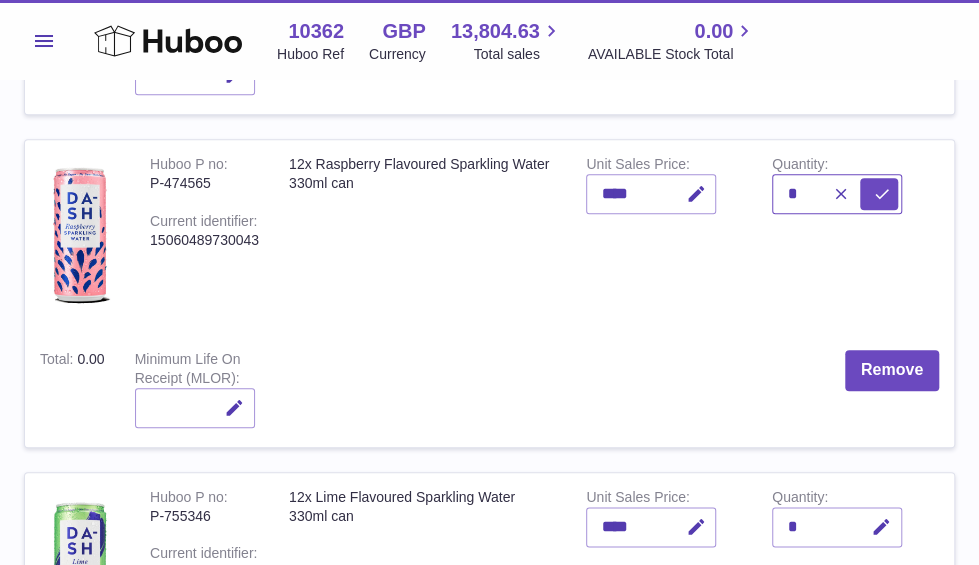 type on "*" 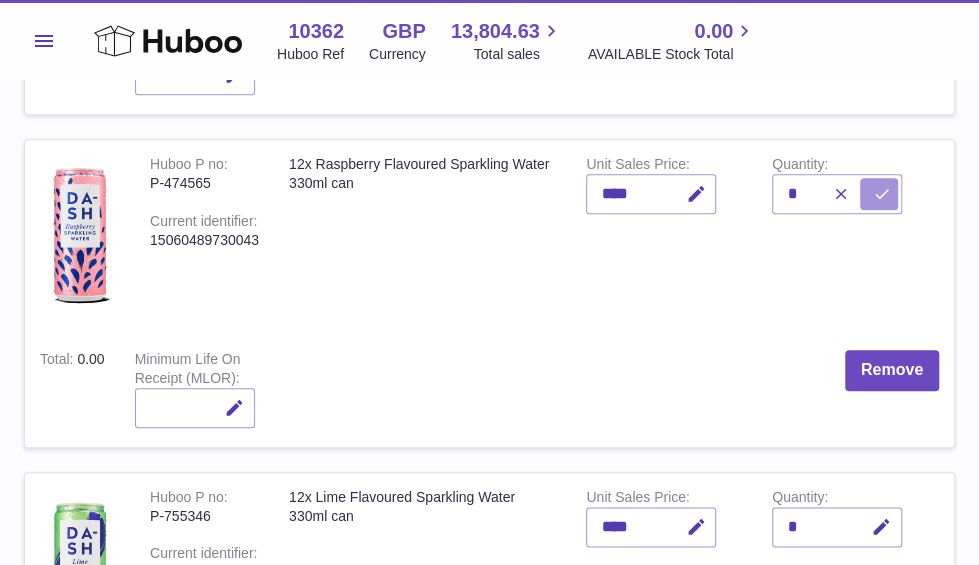 click at bounding box center (882, 194) 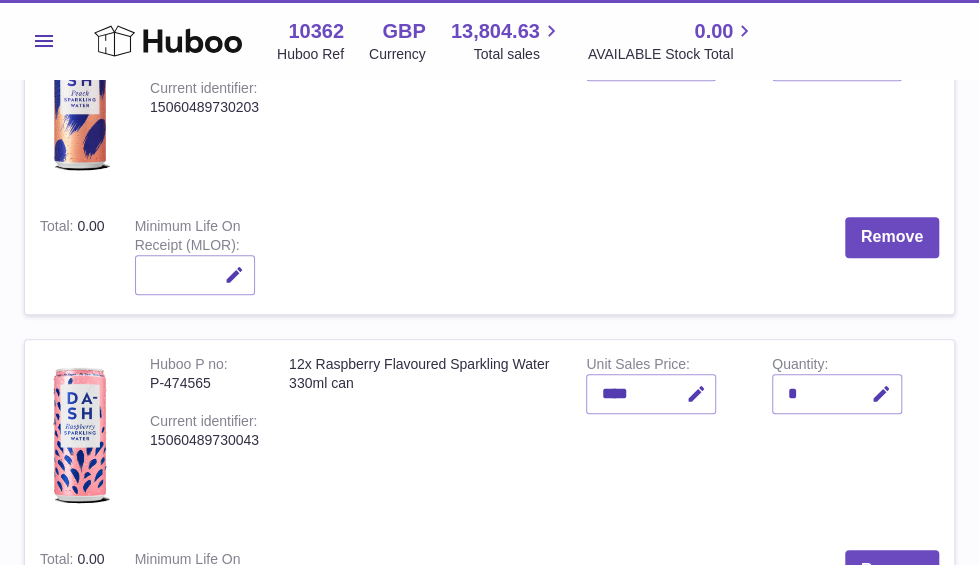 scroll, scrollTop: 300, scrollLeft: 0, axis: vertical 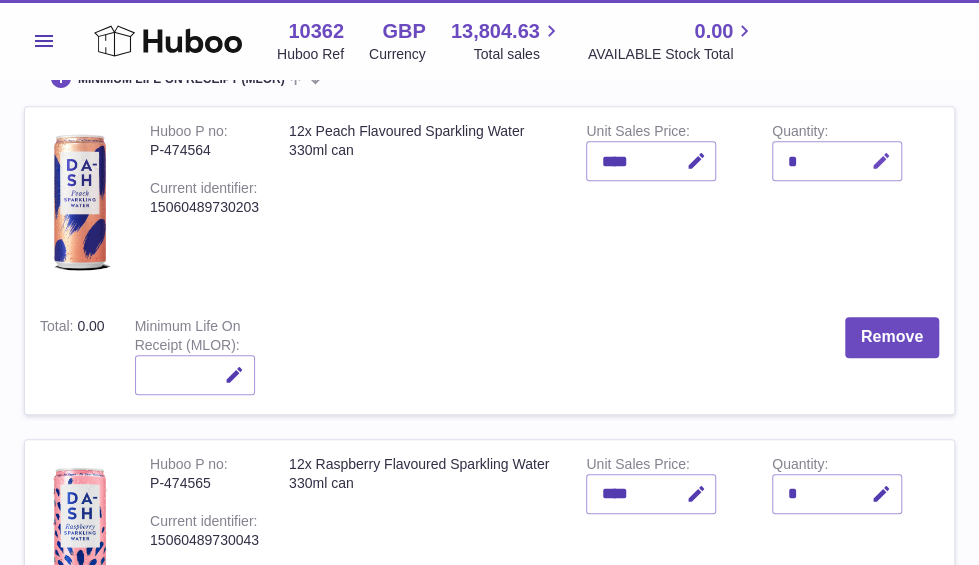 click at bounding box center (881, 161) 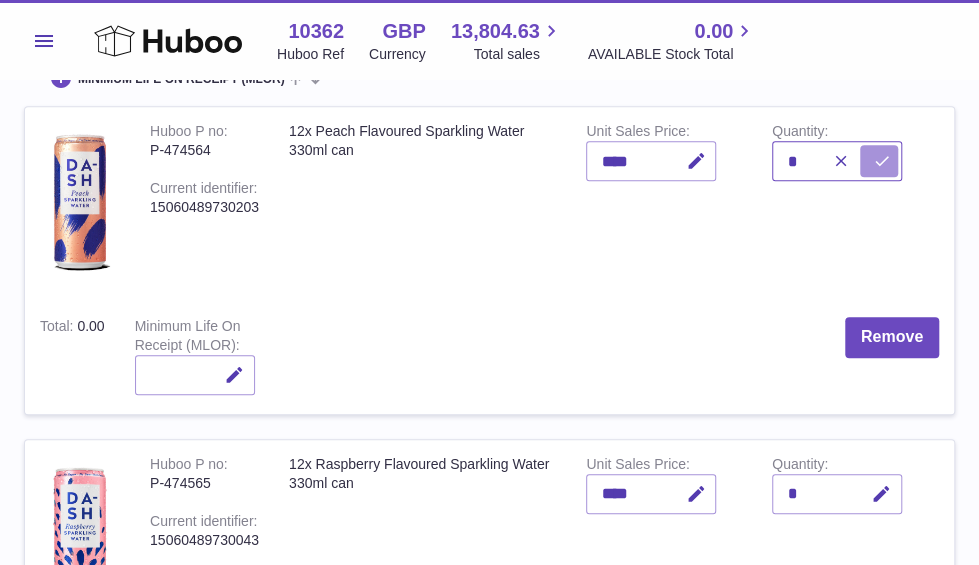 type on "*" 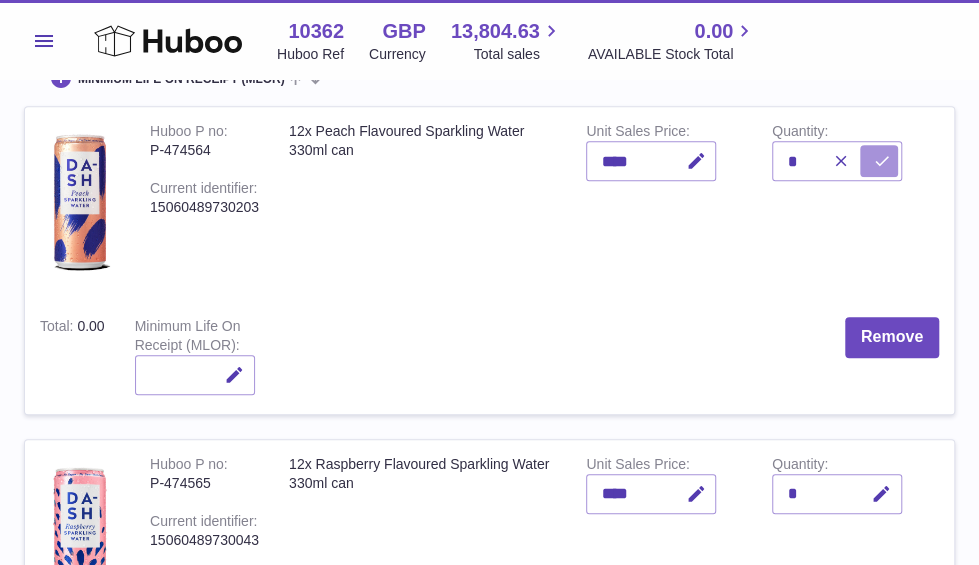 click at bounding box center [882, 161] 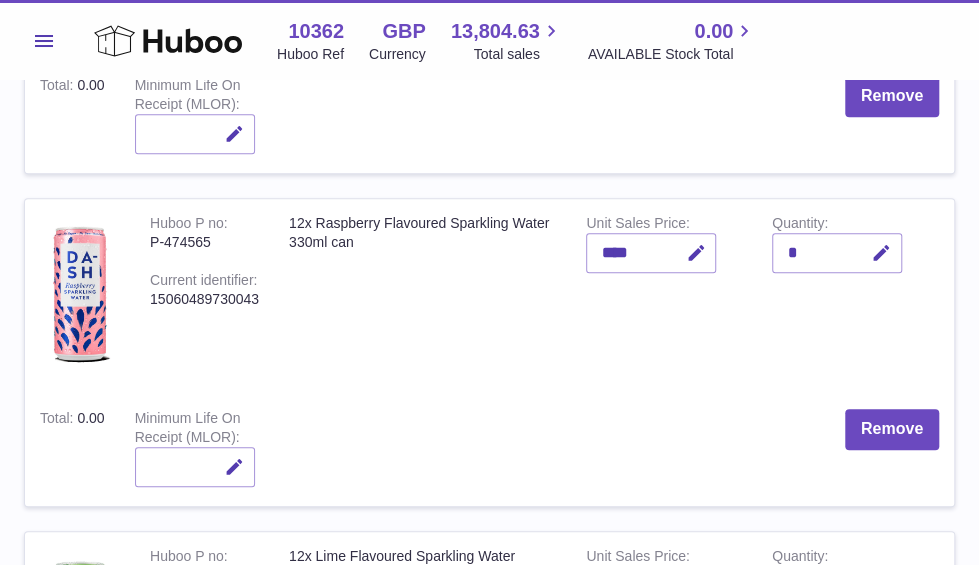 scroll, scrollTop: 600, scrollLeft: 0, axis: vertical 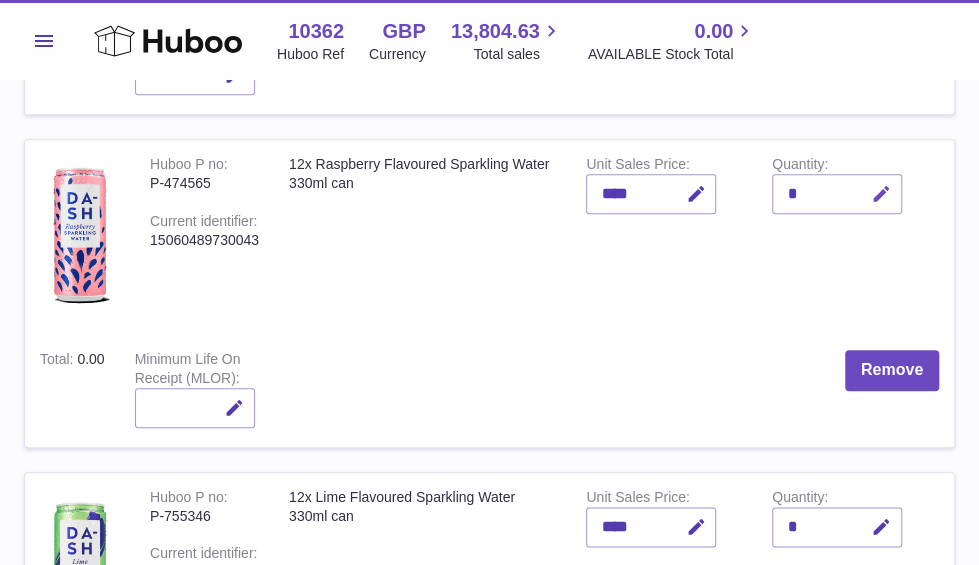 click at bounding box center (878, 194) 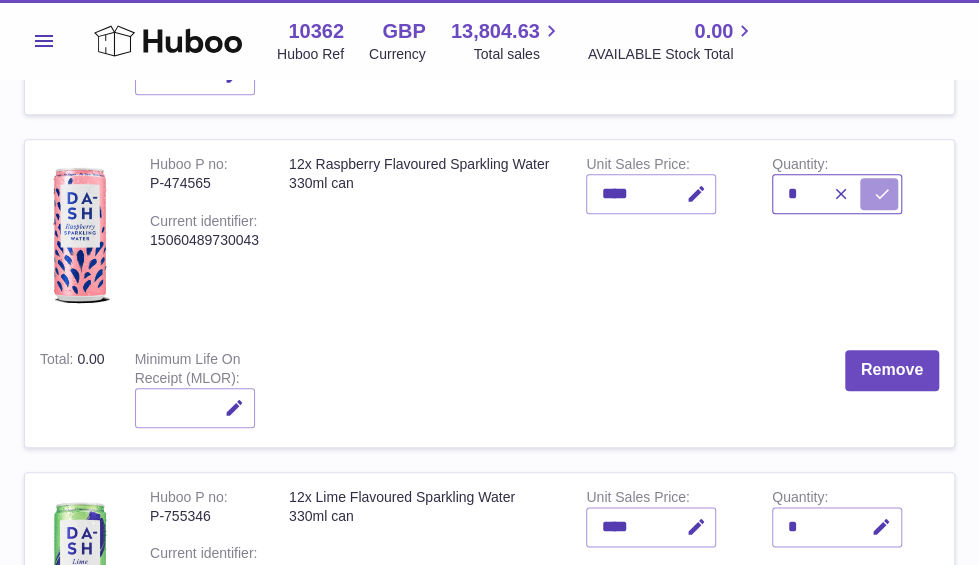 type on "*" 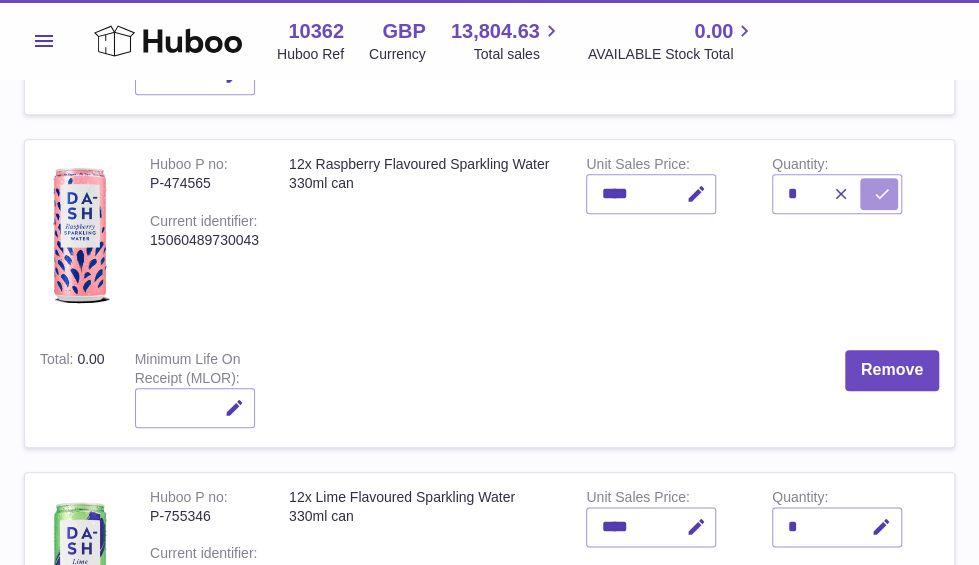 click at bounding box center [882, 194] 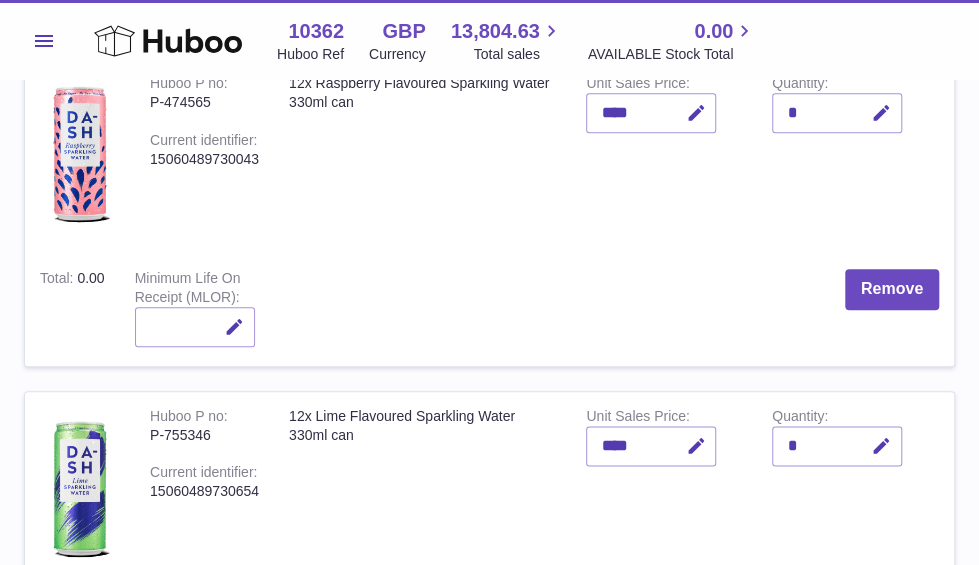 scroll, scrollTop: 800, scrollLeft: 0, axis: vertical 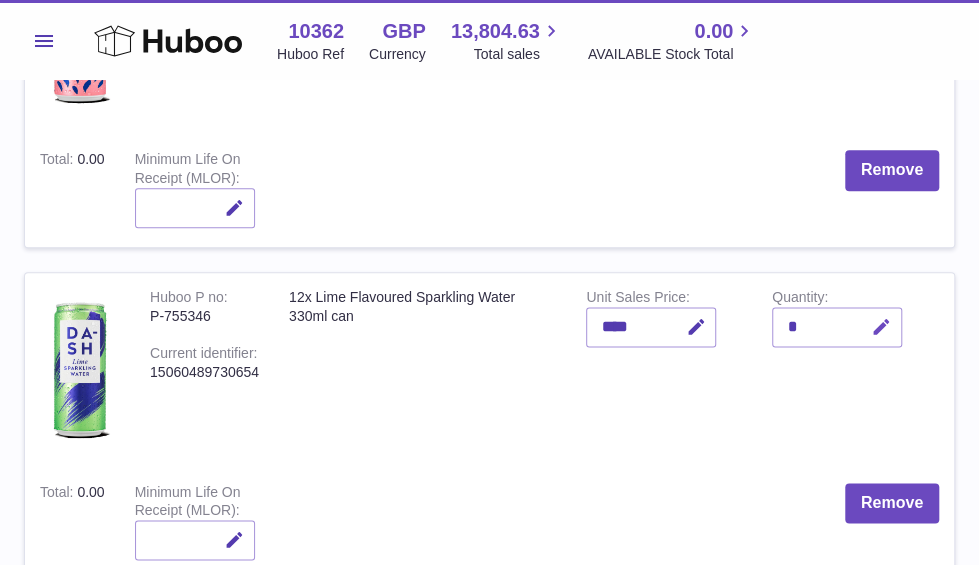 click at bounding box center (881, 327) 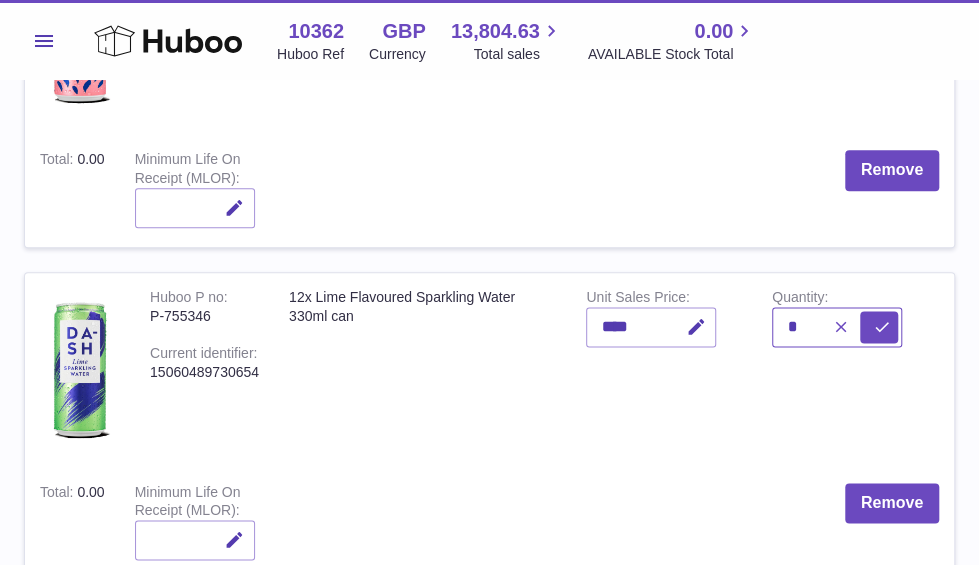 type on "*" 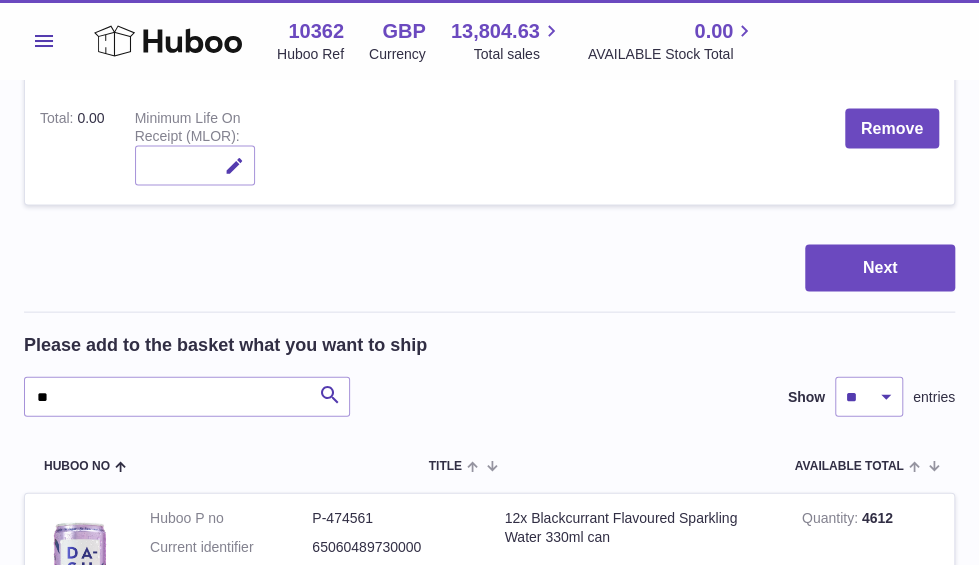 scroll, scrollTop: 1500, scrollLeft: 0, axis: vertical 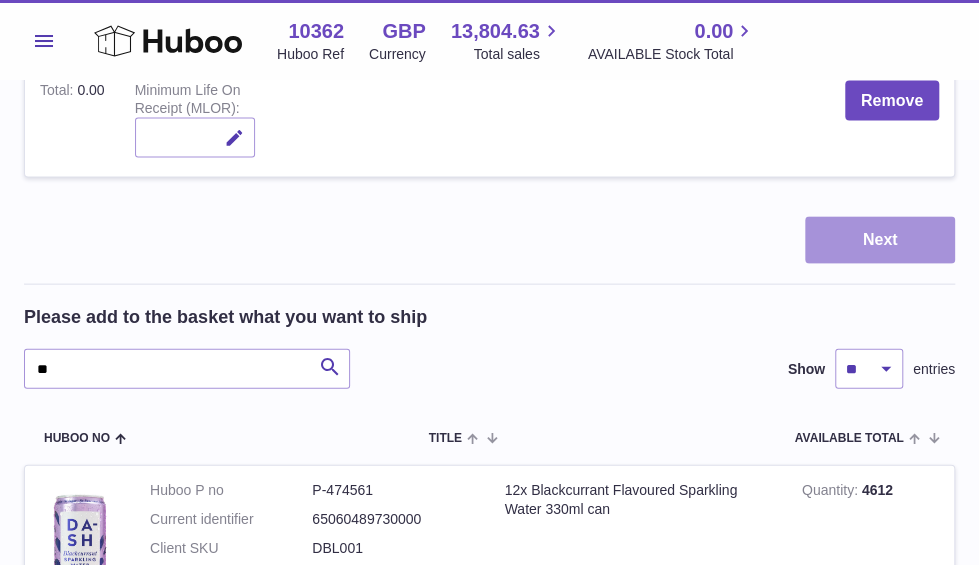 click on "Next" at bounding box center [880, 240] 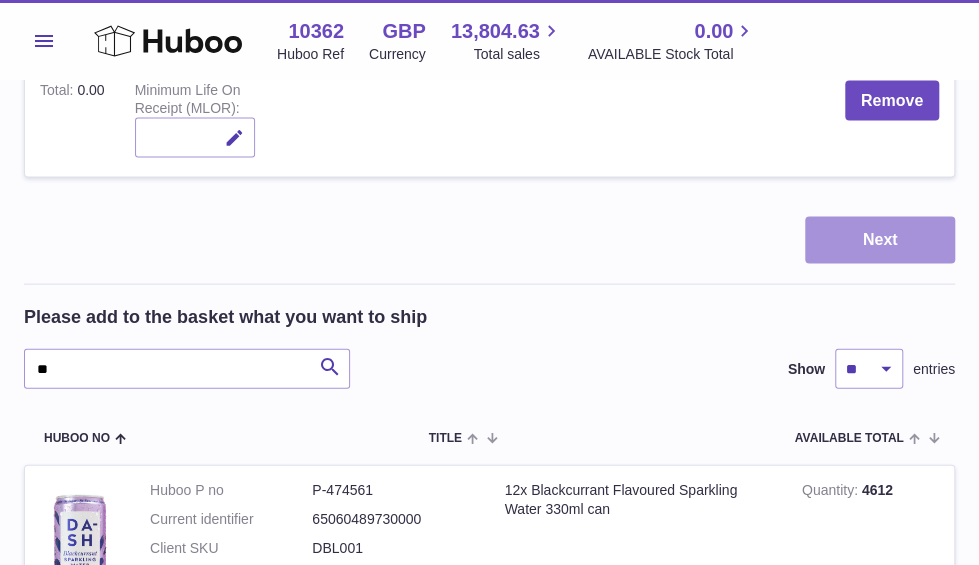 scroll, scrollTop: 0, scrollLeft: 0, axis: both 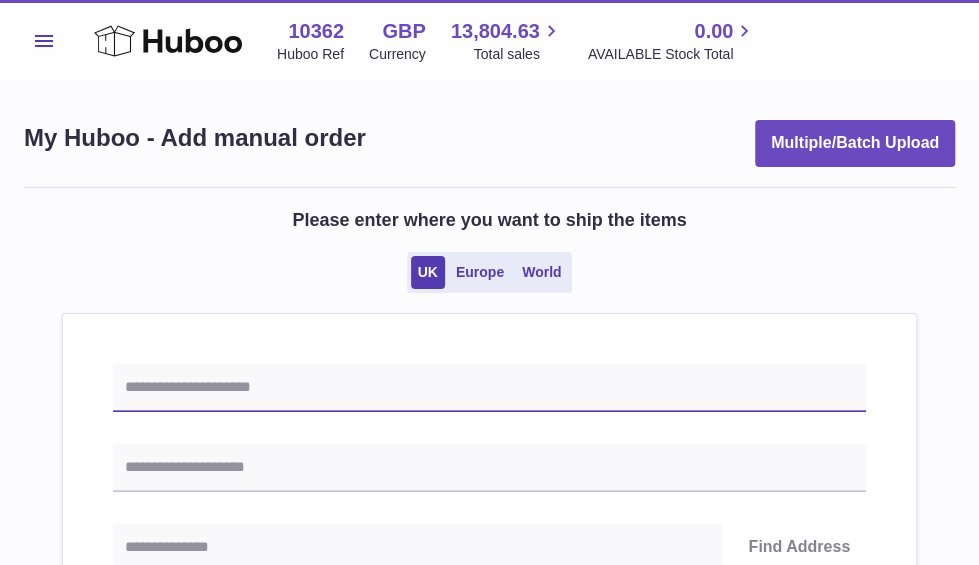 click at bounding box center [489, 388] 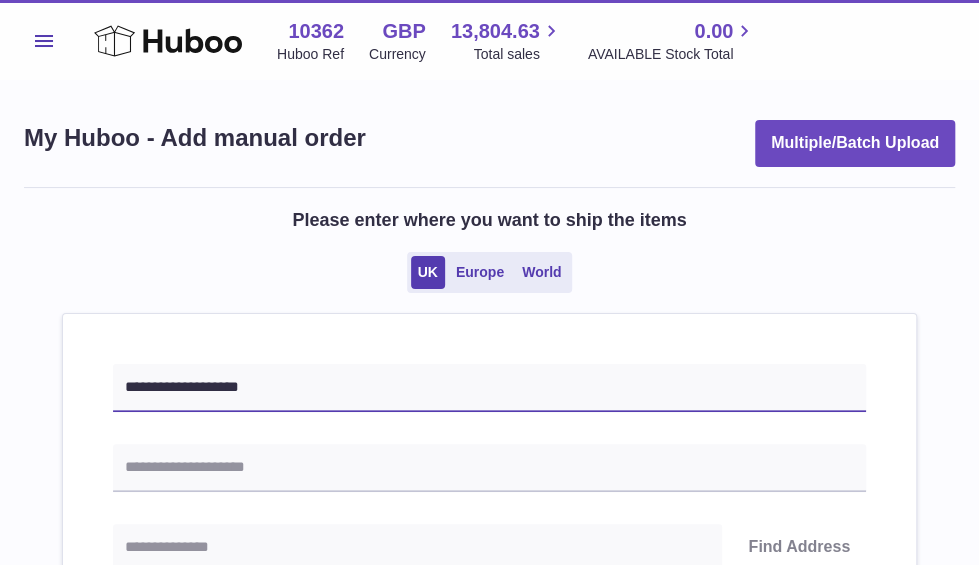 type on "**********" 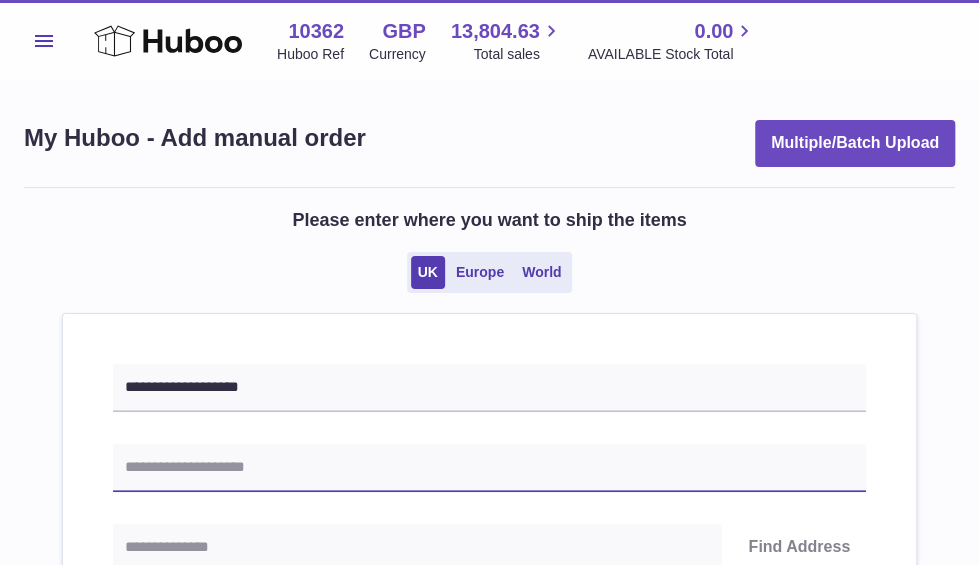 click at bounding box center (489, 468) 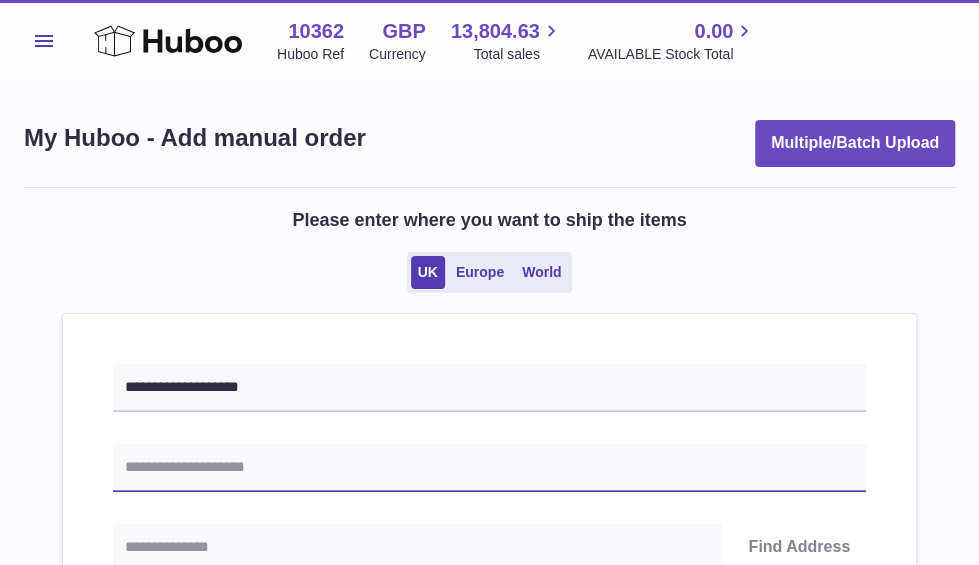 paste on "**********" 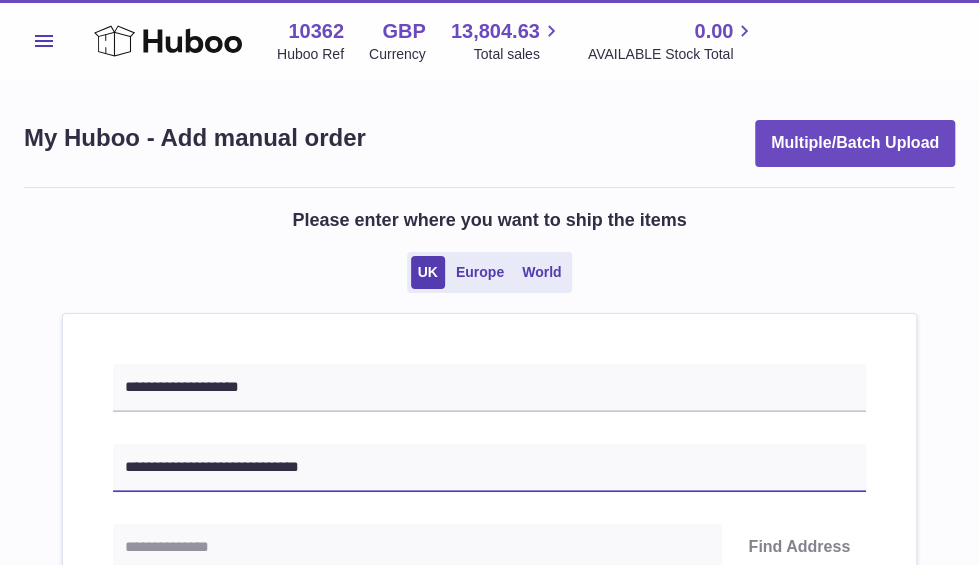 click on "**********" at bounding box center (489, 468) 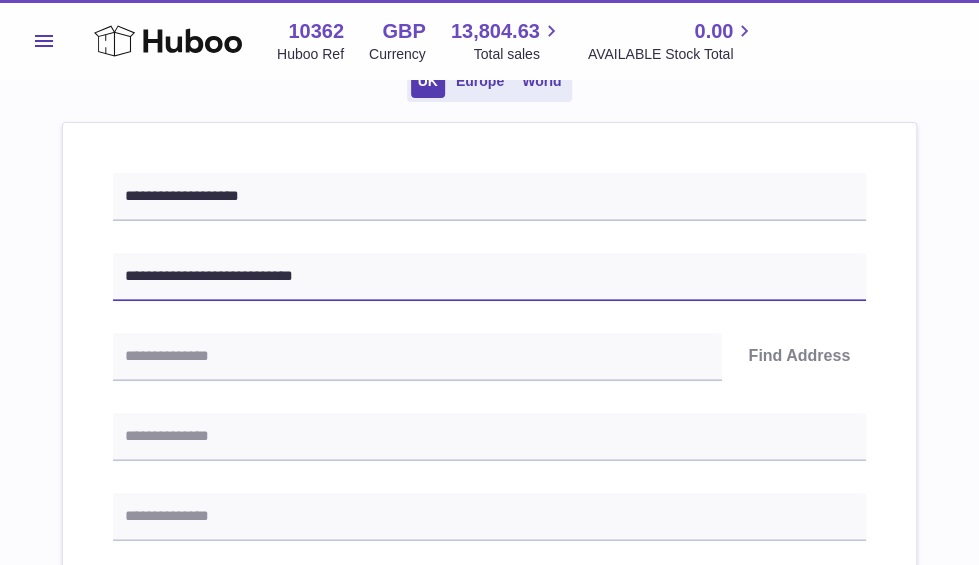 scroll, scrollTop: 200, scrollLeft: 0, axis: vertical 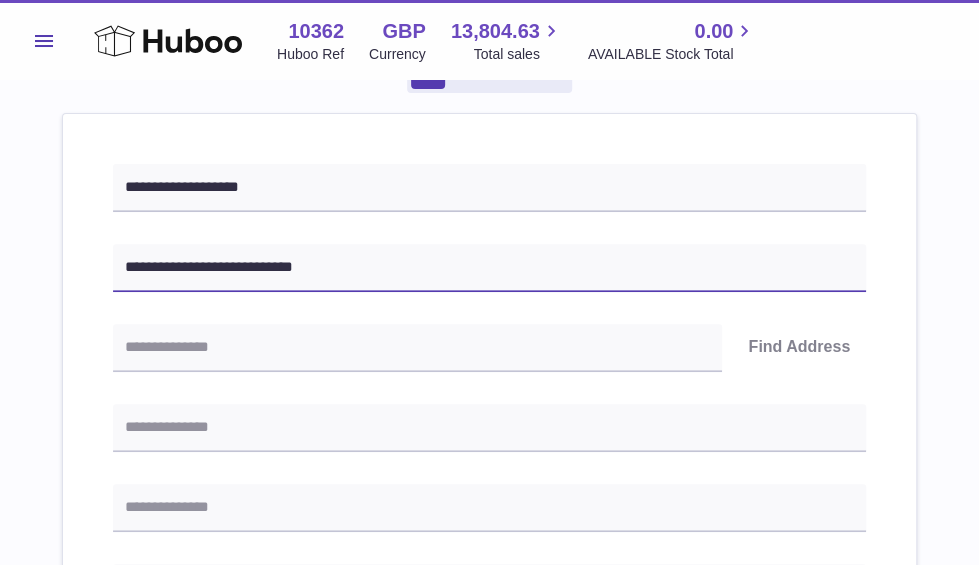type on "**********" 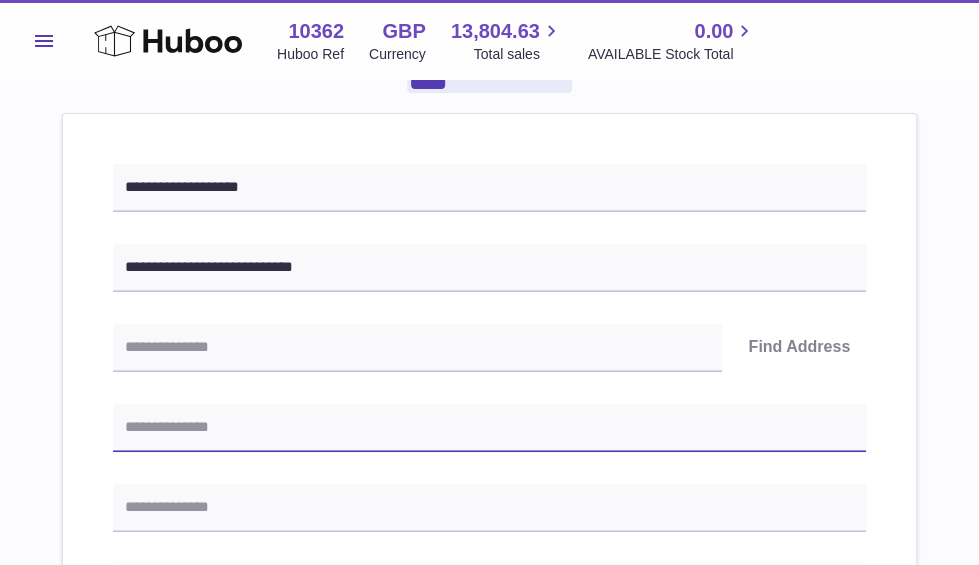 click at bounding box center (489, 428) 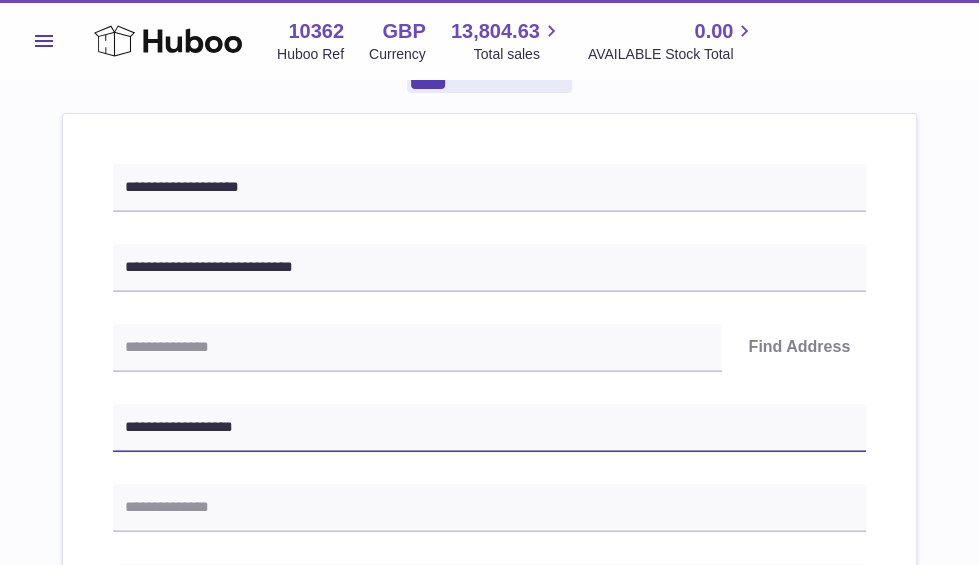type on "**********" 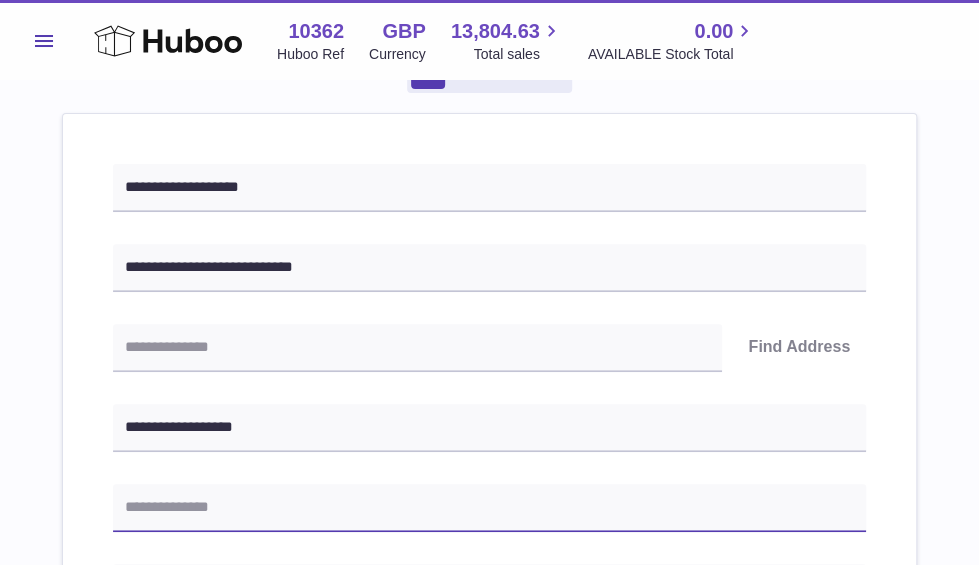 click at bounding box center [489, 508] 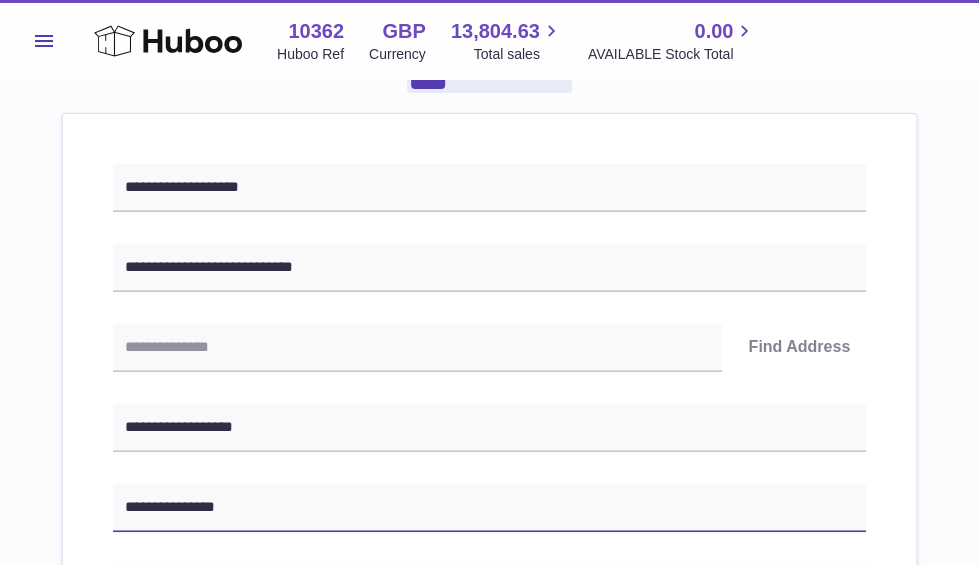 type on "**********" 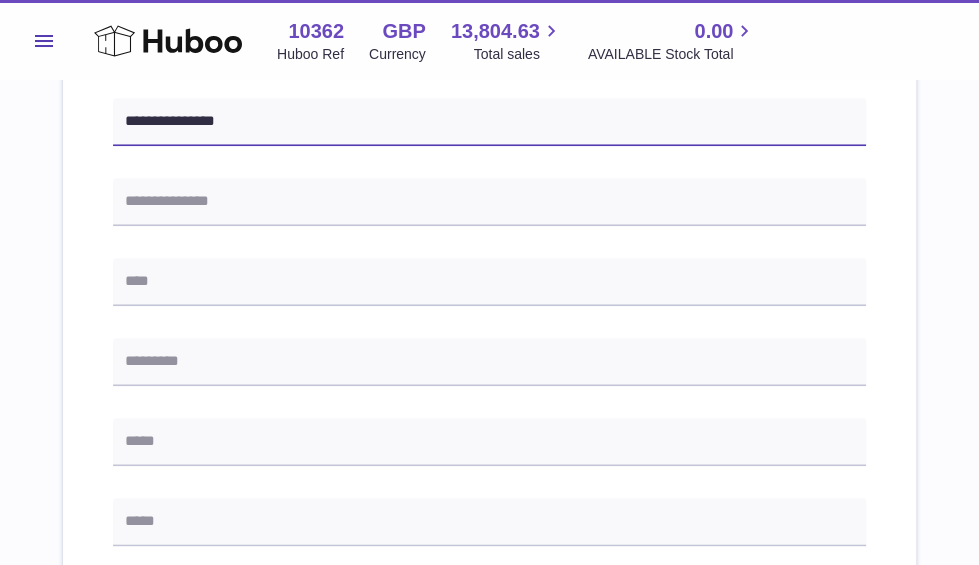 scroll, scrollTop: 600, scrollLeft: 0, axis: vertical 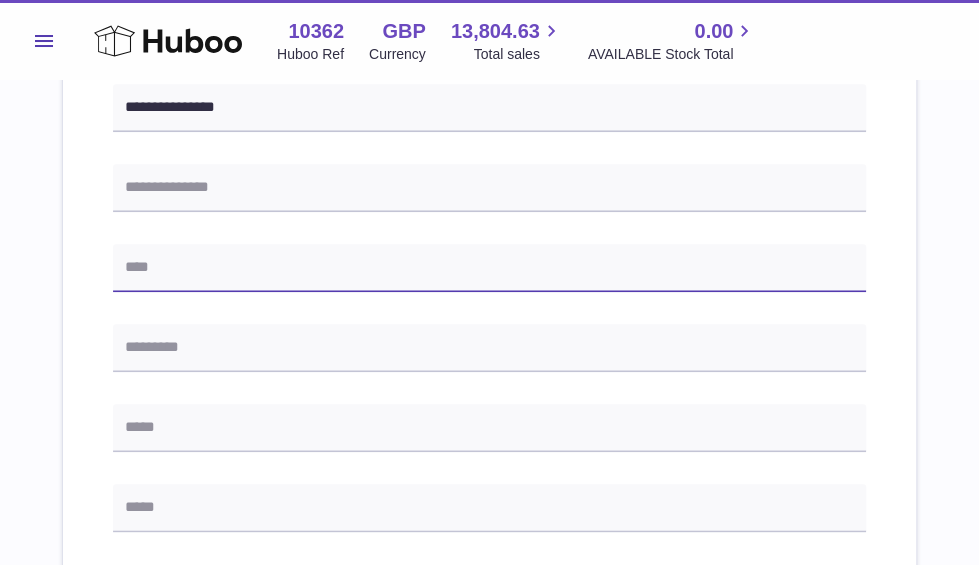 click at bounding box center [489, 268] 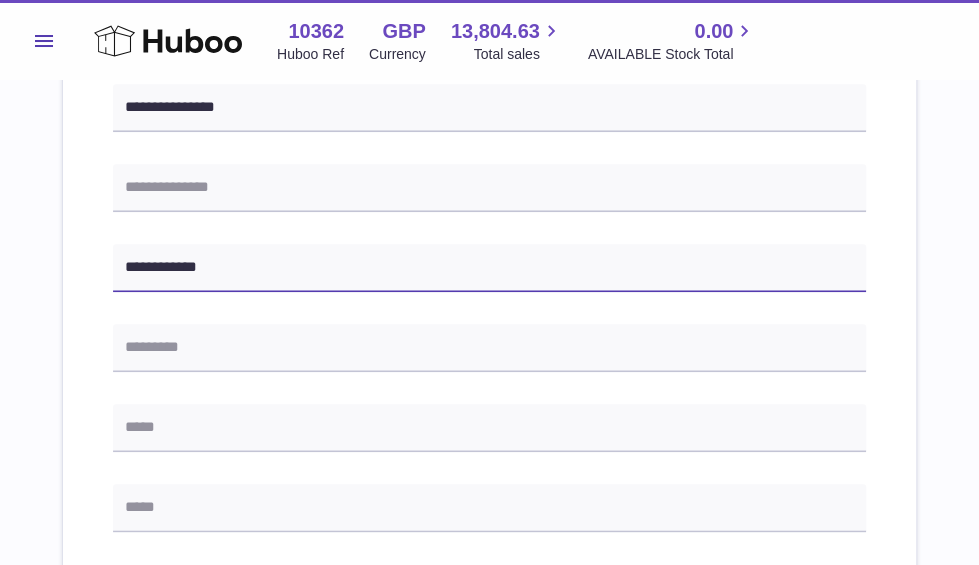 type on "**********" 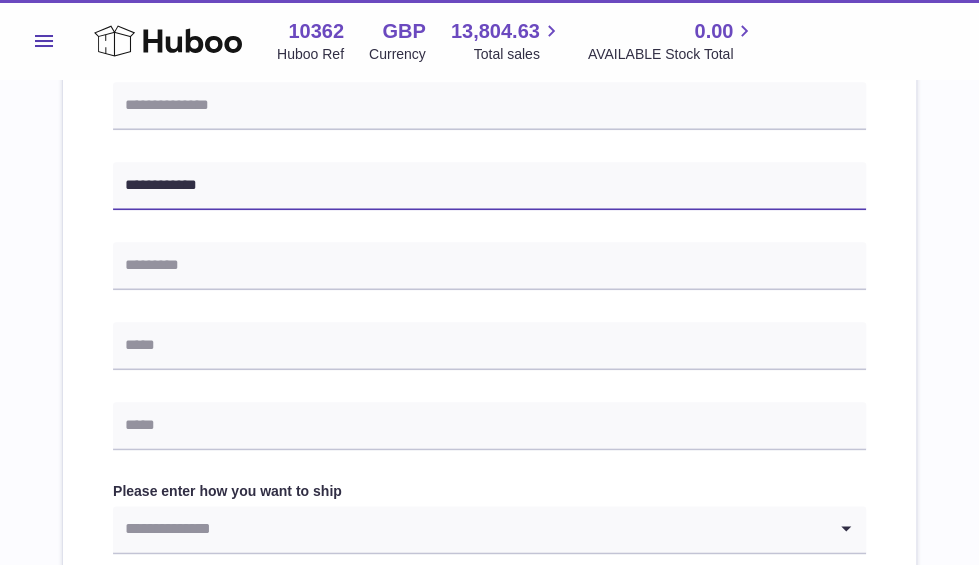 scroll, scrollTop: 700, scrollLeft: 0, axis: vertical 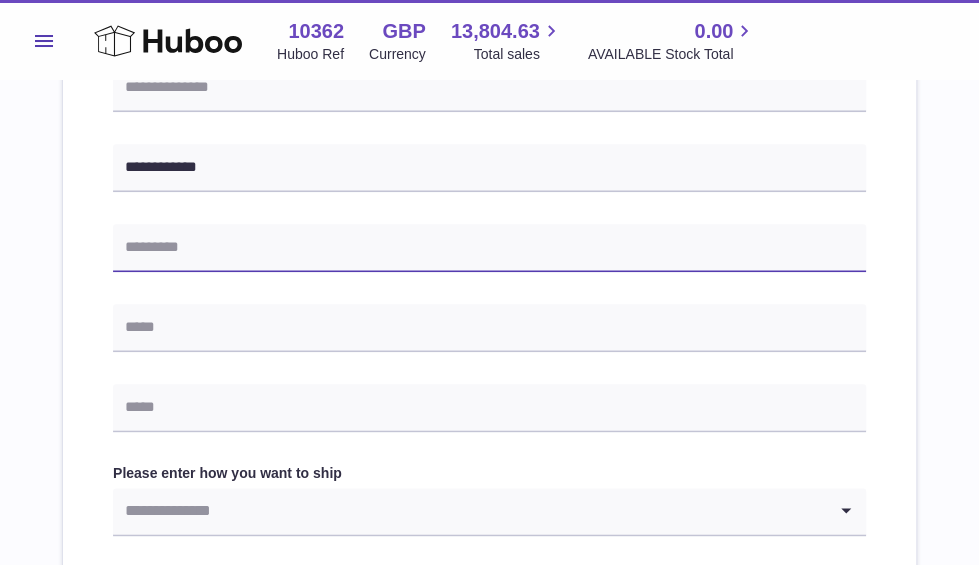 drag, startPoint x: 327, startPoint y: 255, endPoint x: 318, endPoint y: 249, distance: 10.816654 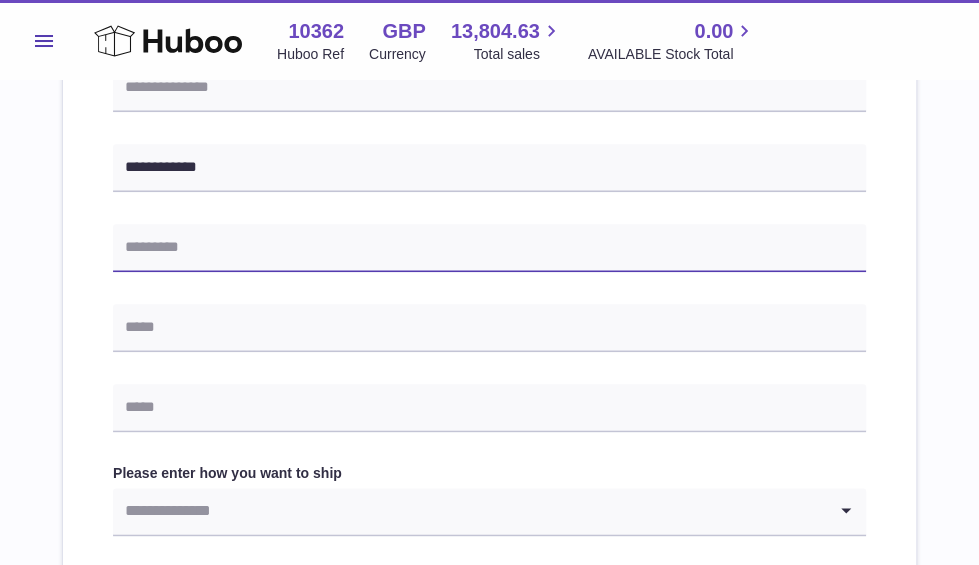 click at bounding box center (489, 248) 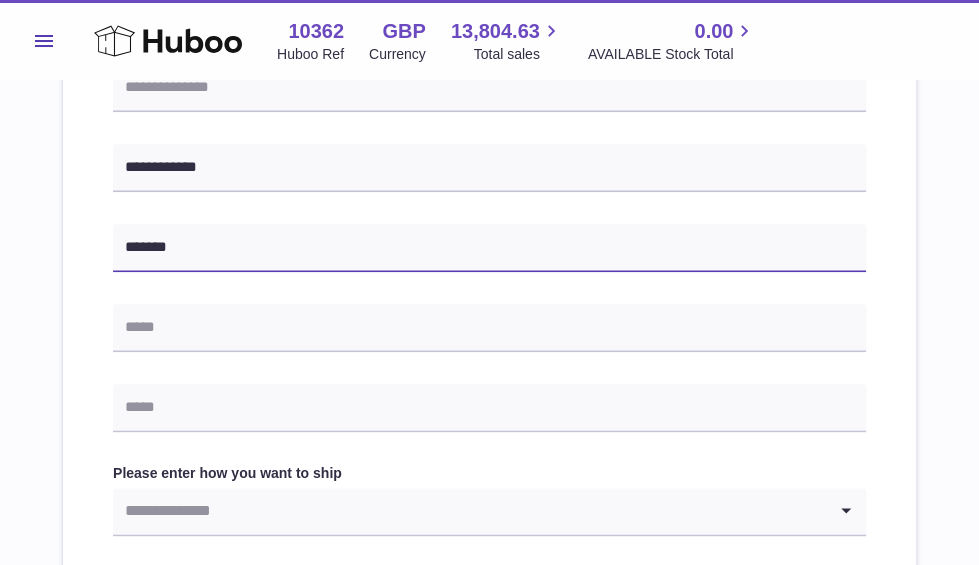 type on "*******" 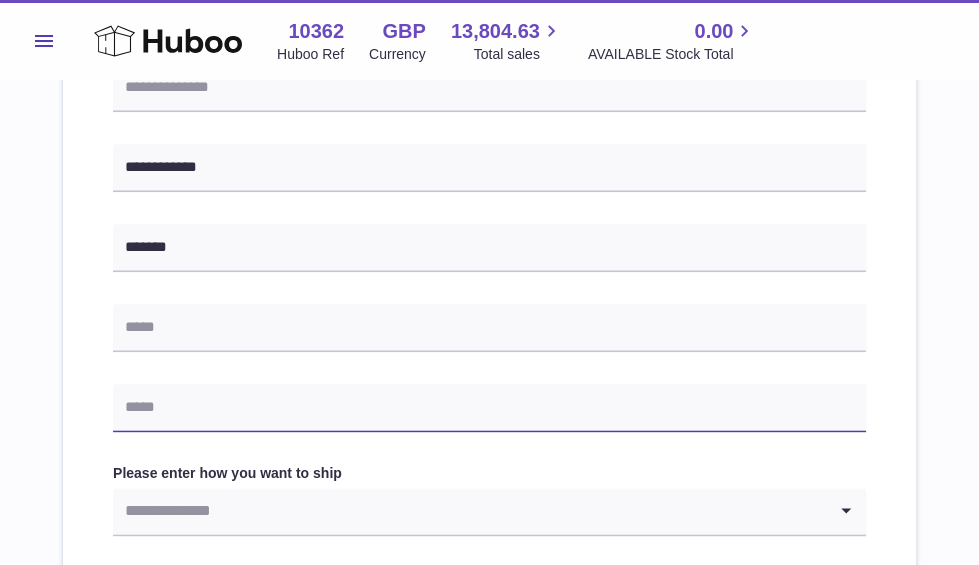 click at bounding box center (489, 408) 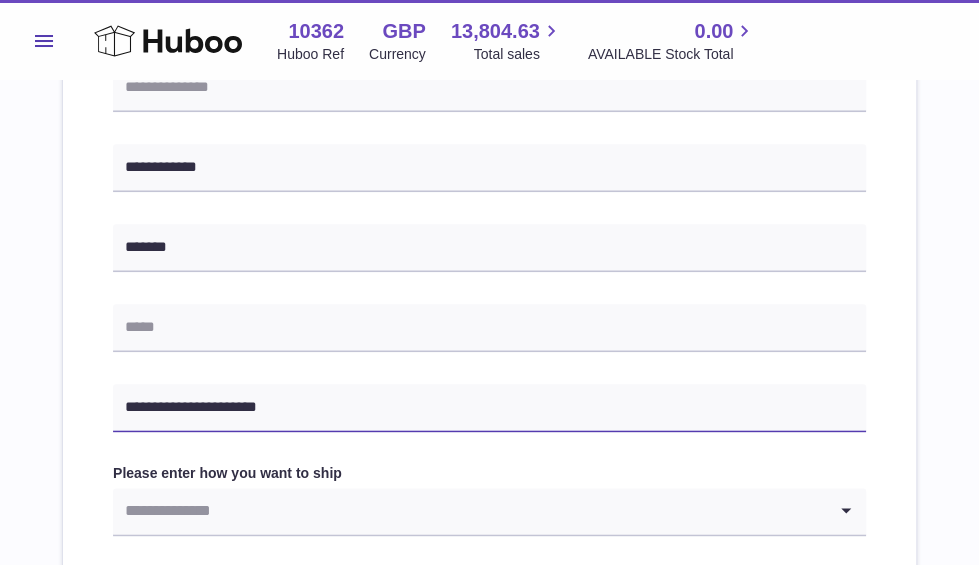 type on "**********" 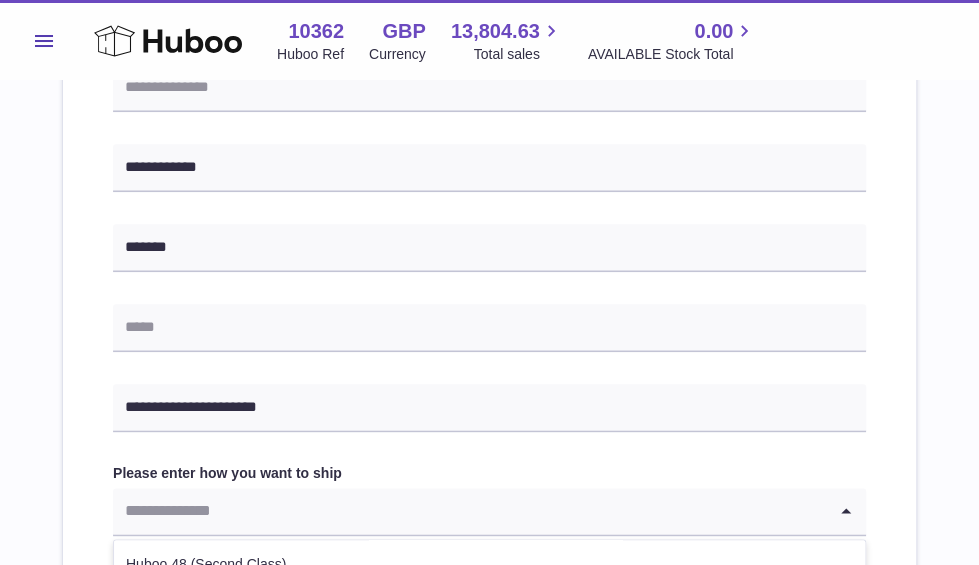click at bounding box center [469, 511] 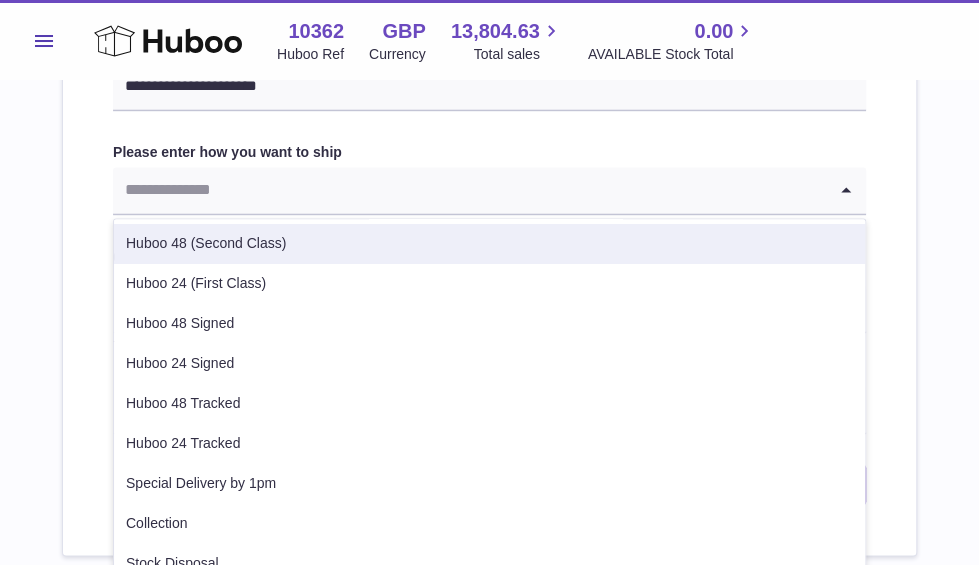 scroll, scrollTop: 1098, scrollLeft: 0, axis: vertical 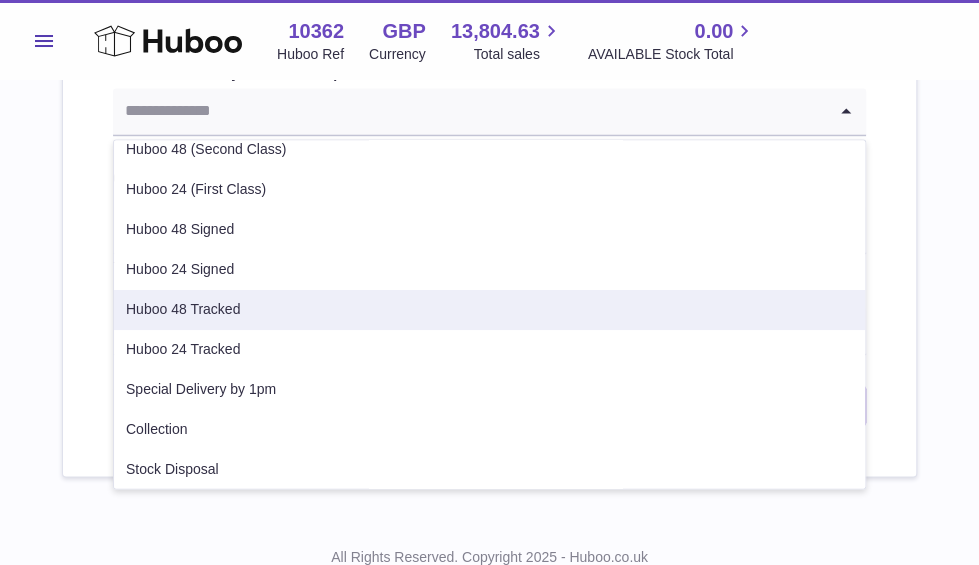 click on "Huboo 48 Tracked" at bounding box center [489, 310] 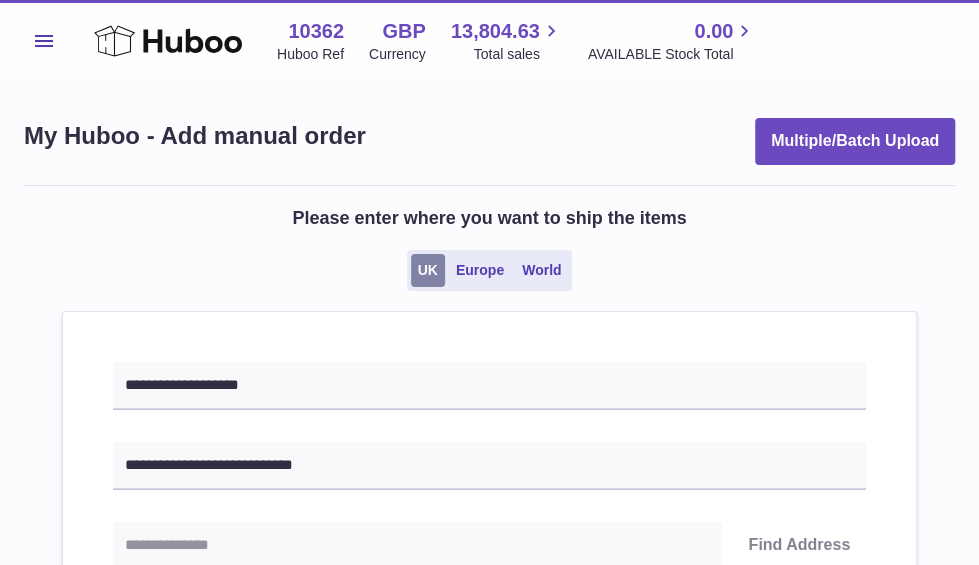 scroll, scrollTop: 0, scrollLeft: 0, axis: both 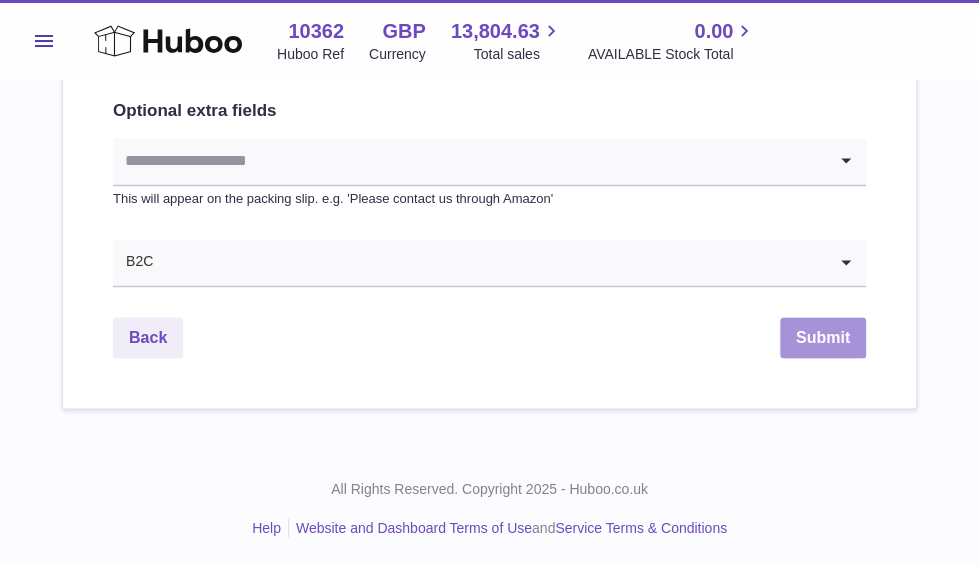 click on "Submit" at bounding box center [823, 337] 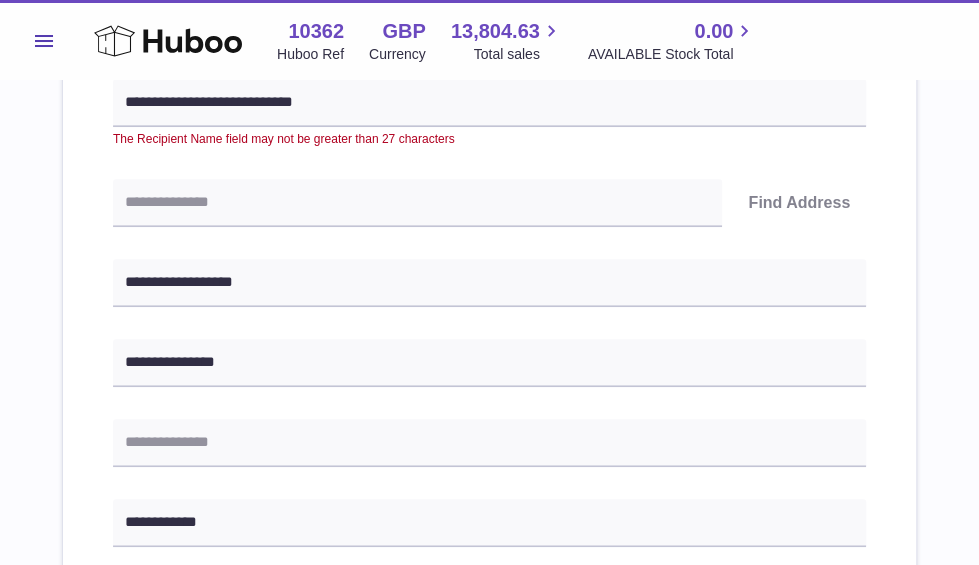 scroll, scrollTop: 88, scrollLeft: 0, axis: vertical 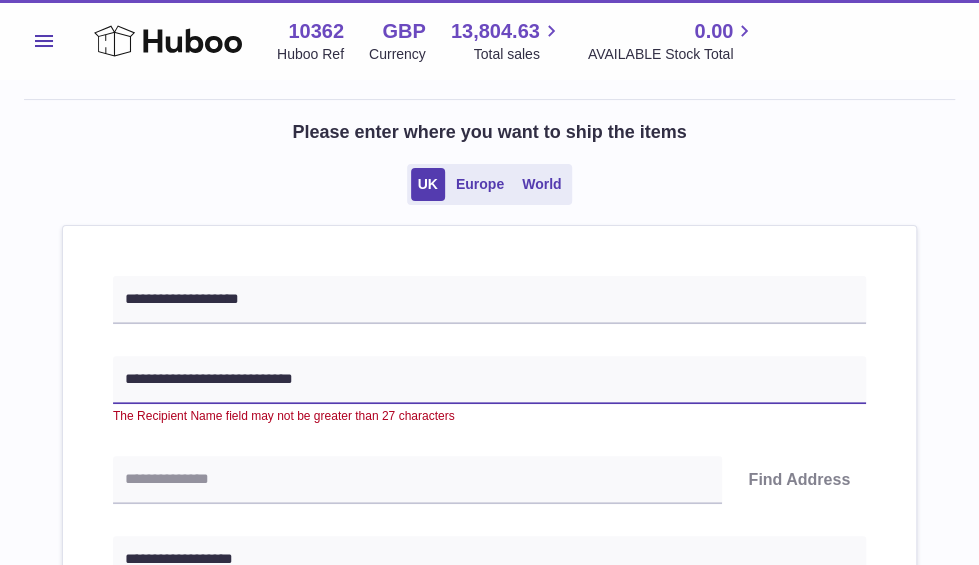 click on "**********" at bounding box center (489, 380) 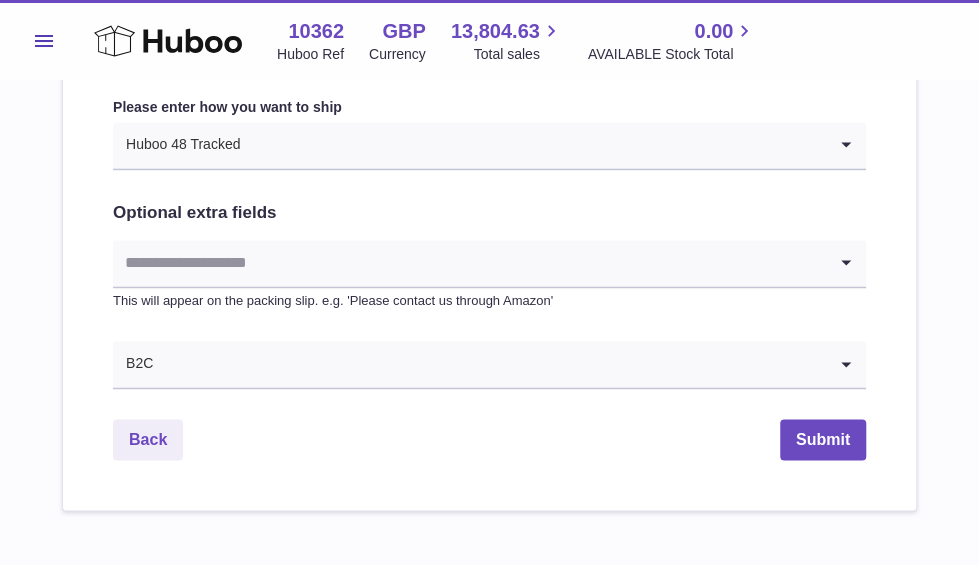 scroll, scrollTop: 1168, scrollLeft: 0, axis: vertical 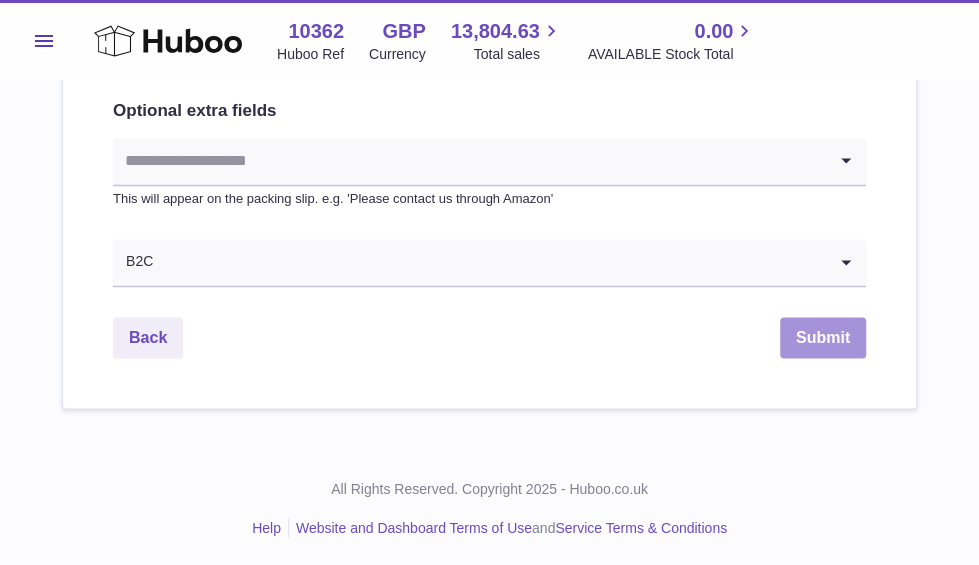type on "**********" 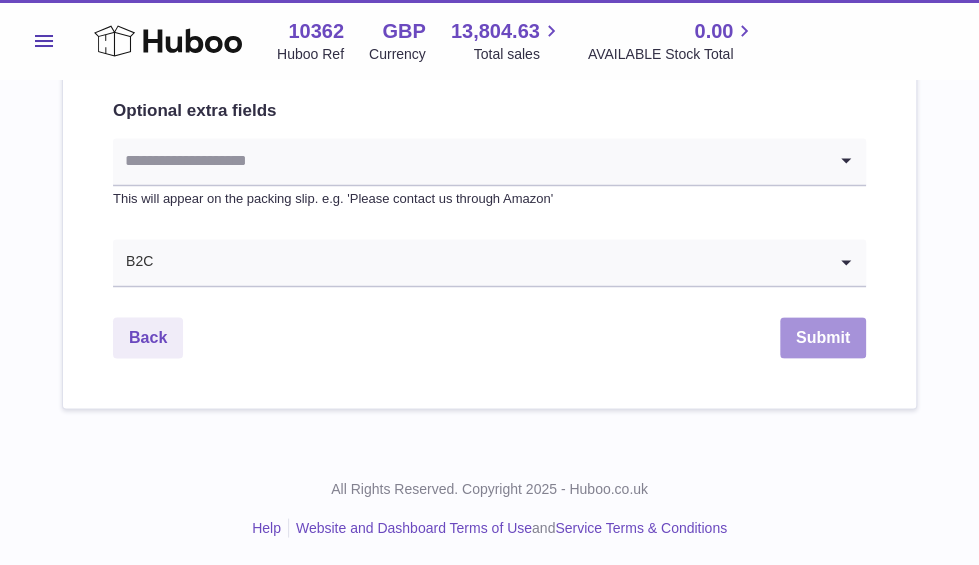 click on "Submit" at bounding box center (823, 337) 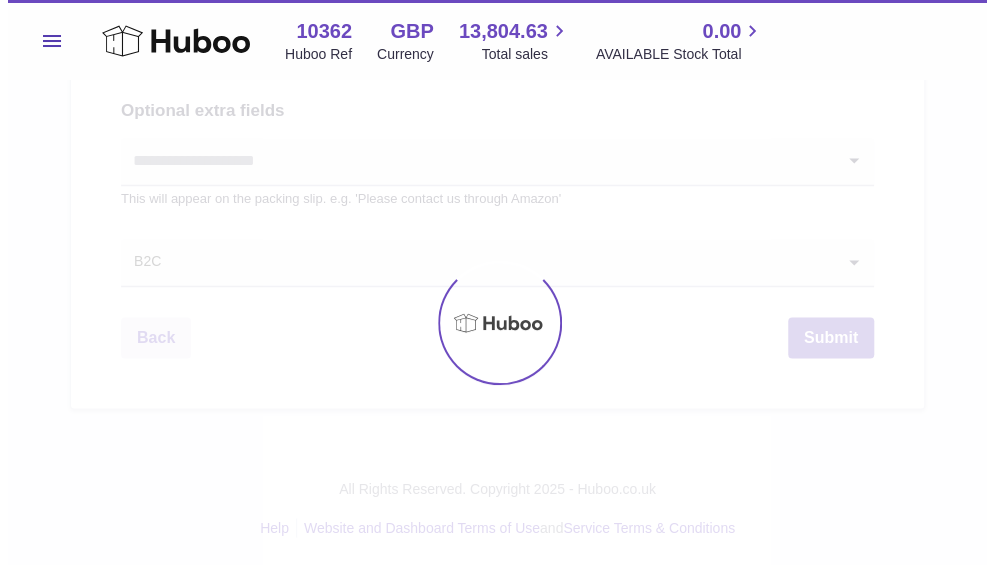 scroll, scrollTop: 0, scrollLeft: 0, axis: both 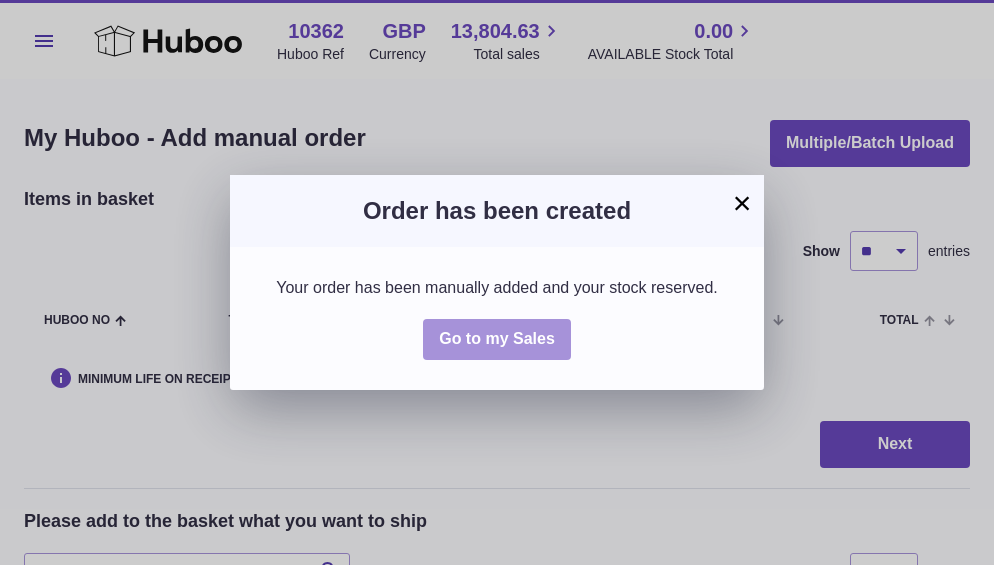 click on "Go to my Sales" at bounding box center (497, 338) 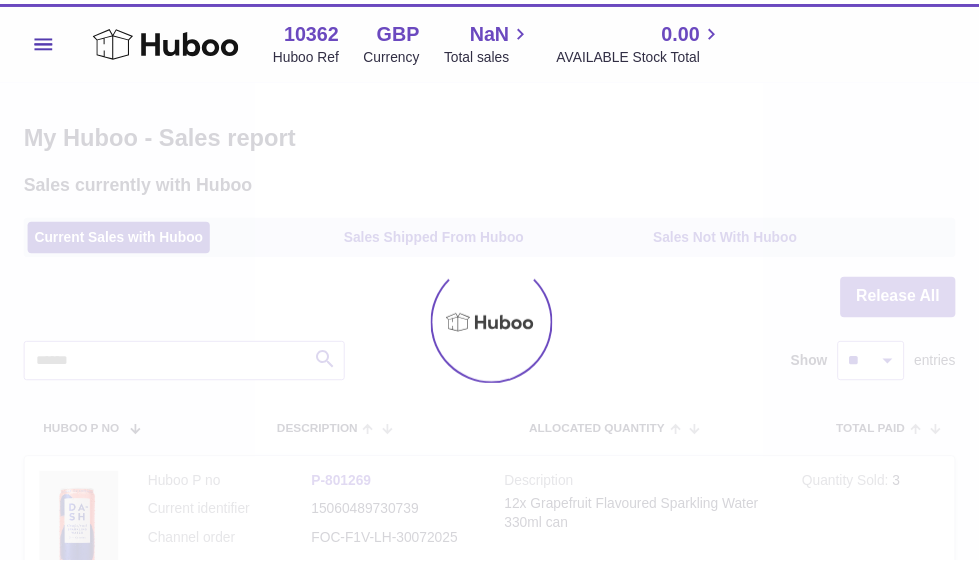 scroll, scrollTop: 0, scrollLeft: 0, axis: both 